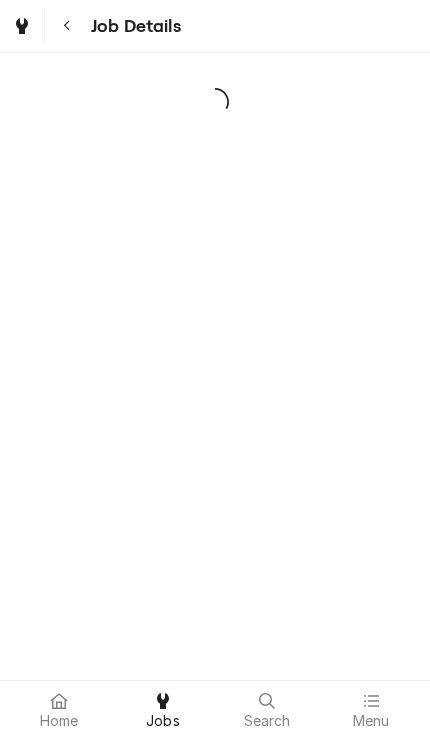 scroll, scrollTop: 0, scrollLeft: 0, axis: both 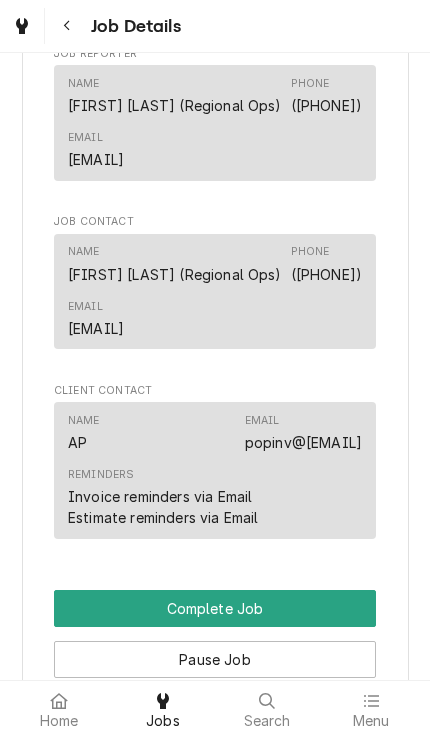 click on "Complete Job" at bounding box center (215, 608) 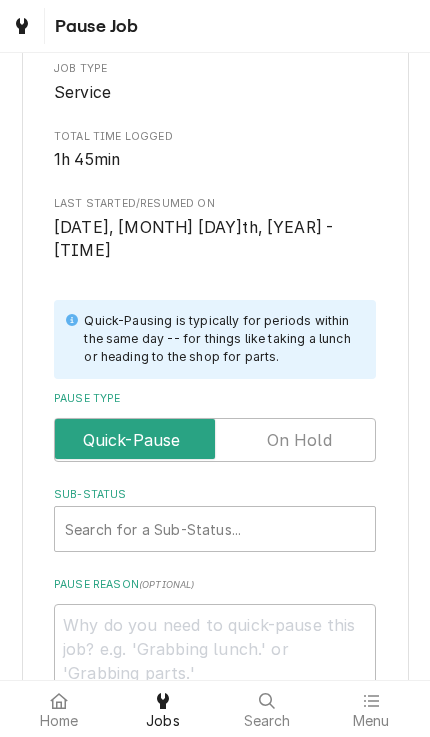 scroll, scrollTop: 234, scrollLeft: 0, axis: vertical 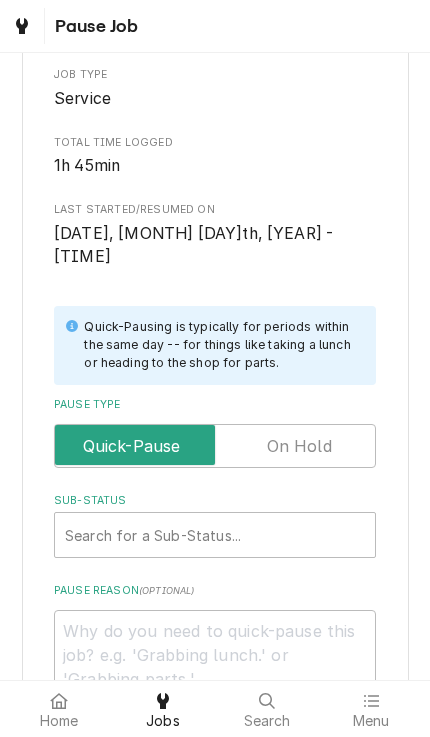 click at bounding box center (215, 446) 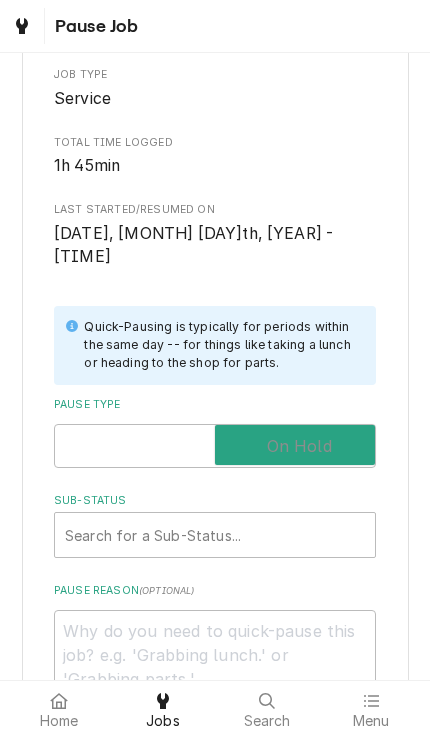 checkbox on "true" 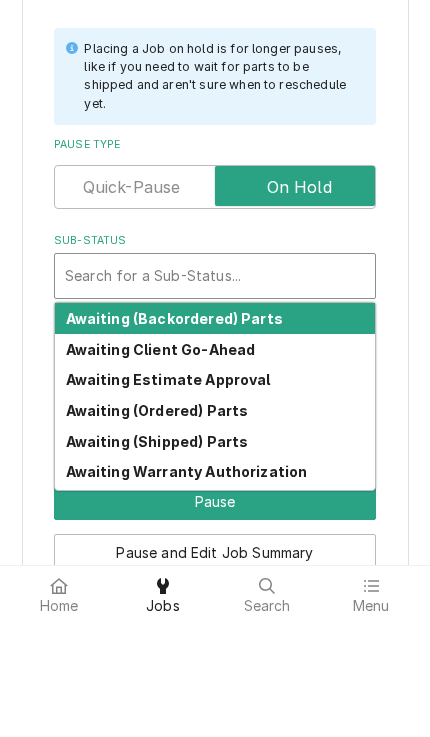 scroll, scrollTop: 440, scrollLeft: 0, axis: vertical 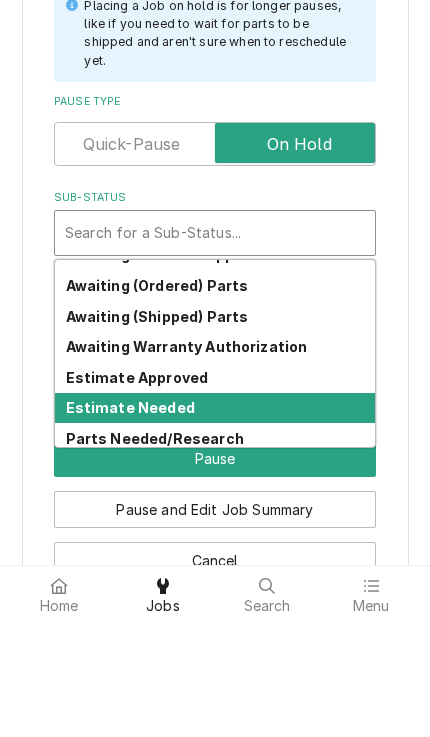 click on "Estimate Needed" at bounding box center [215, 523] 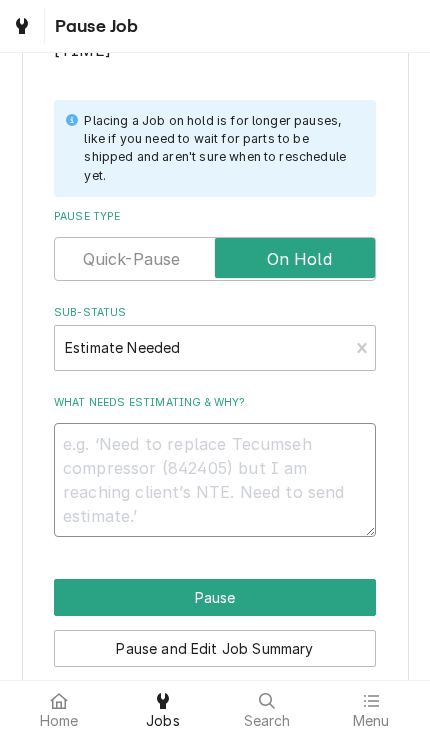 click on "What needs estimating & why?" at bounding box center (215, 480) 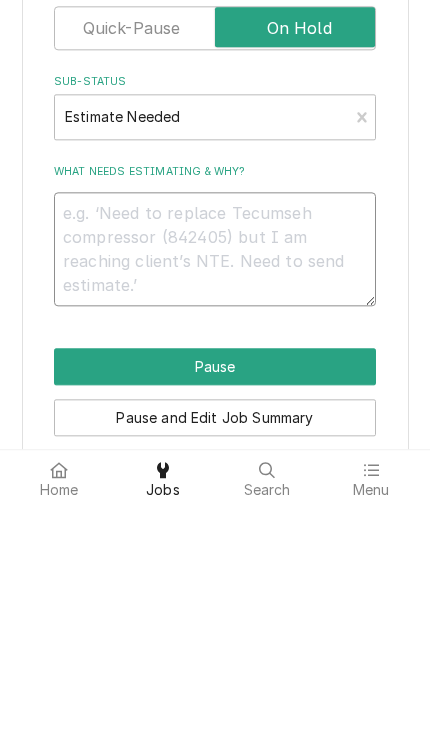 type on "x" 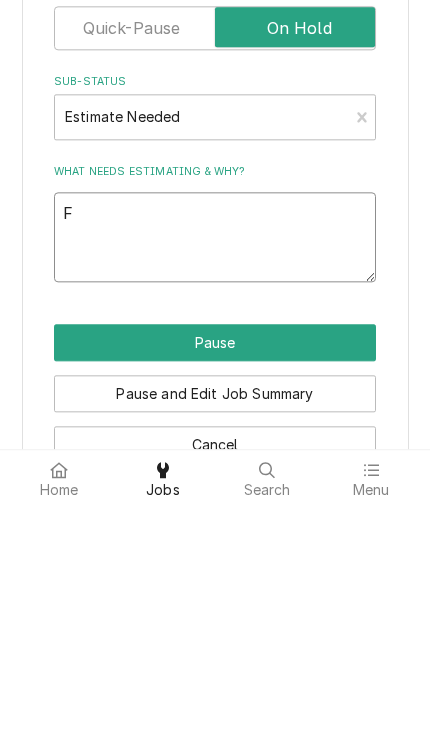 type on "x" 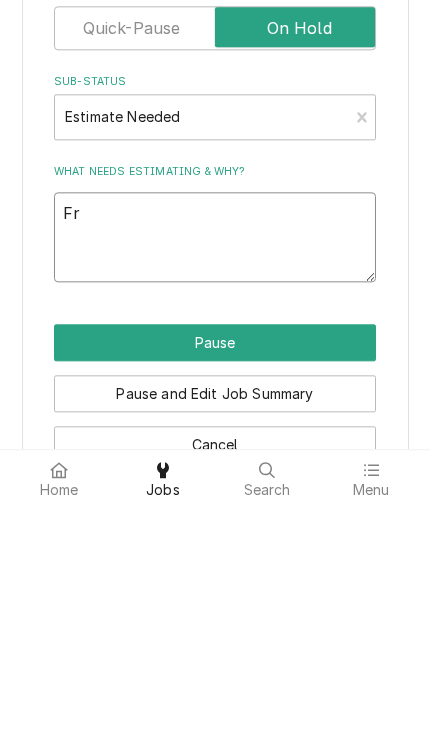 type on "x" 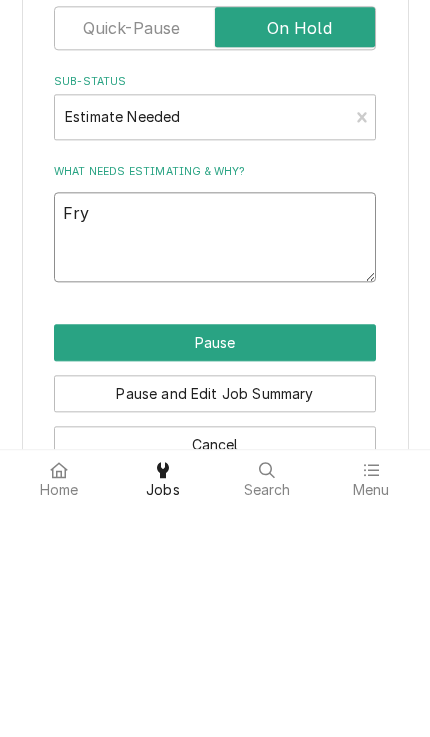 type on "x" 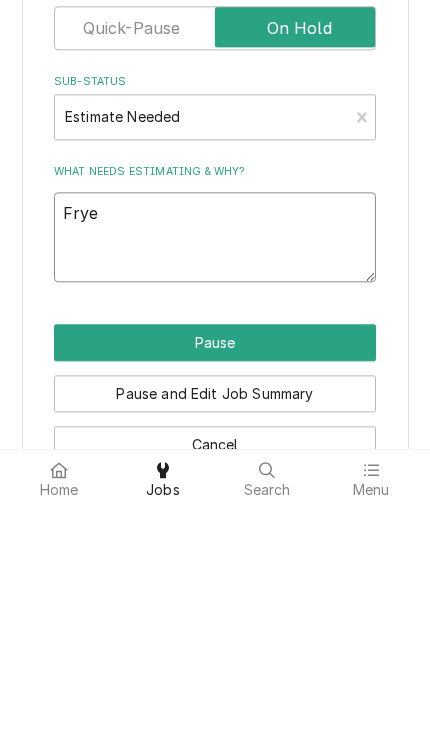 type on "x" 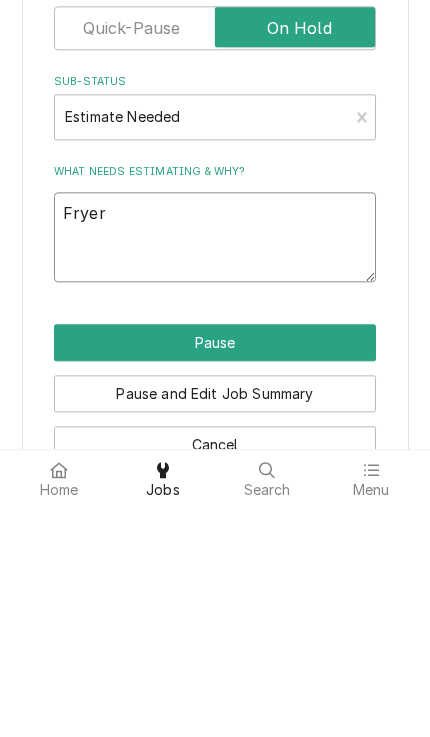 type on "Fryer" 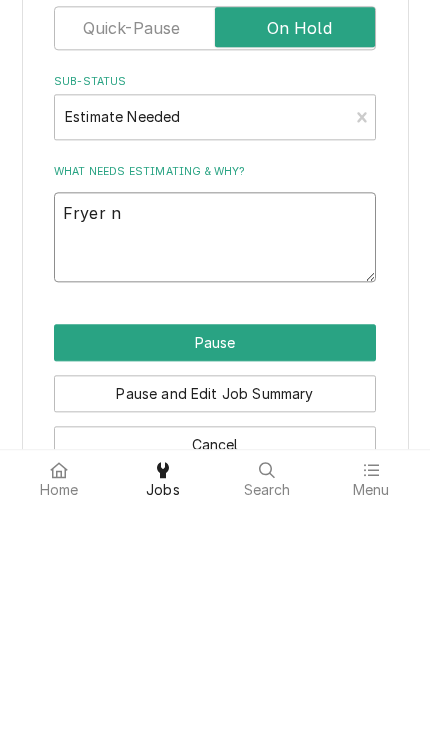 type on "Fryer no" 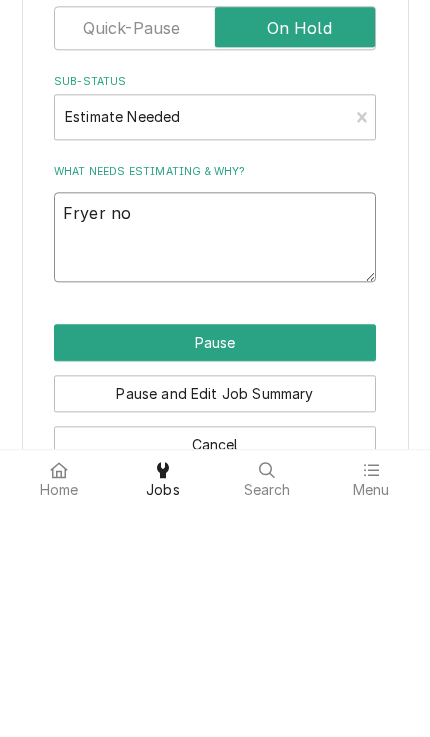 type on "x" 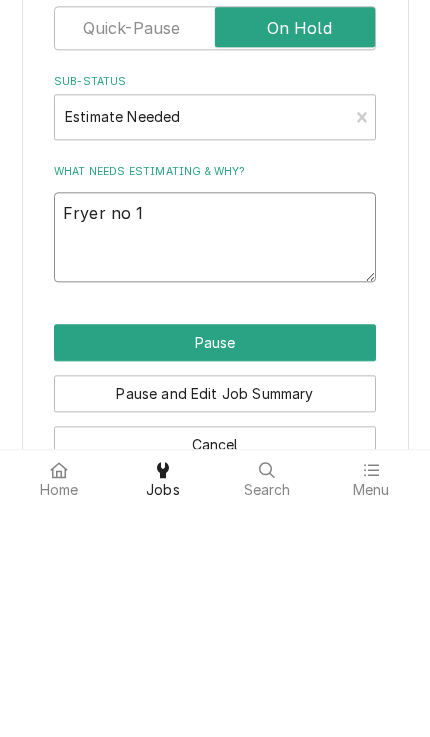 type on "Fryer no 1" 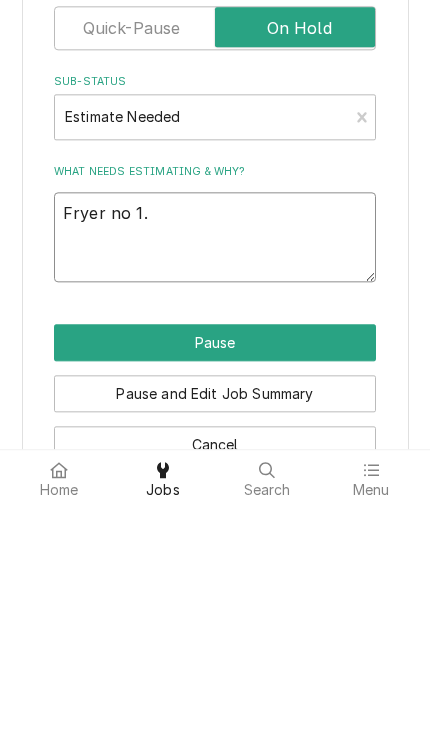type on "x" 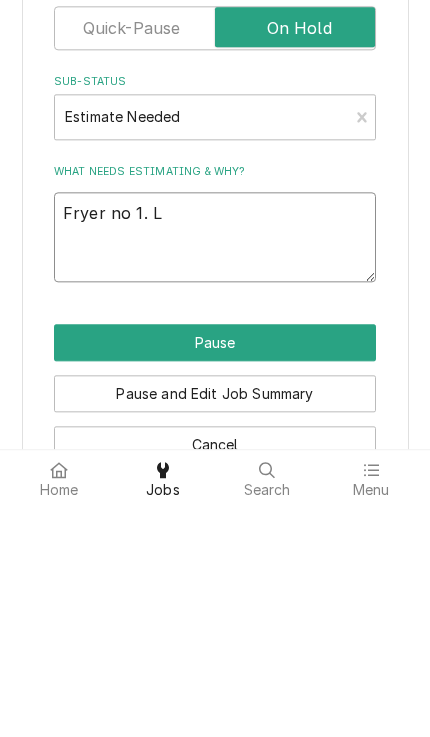 type on "Fryer no 1. Le" 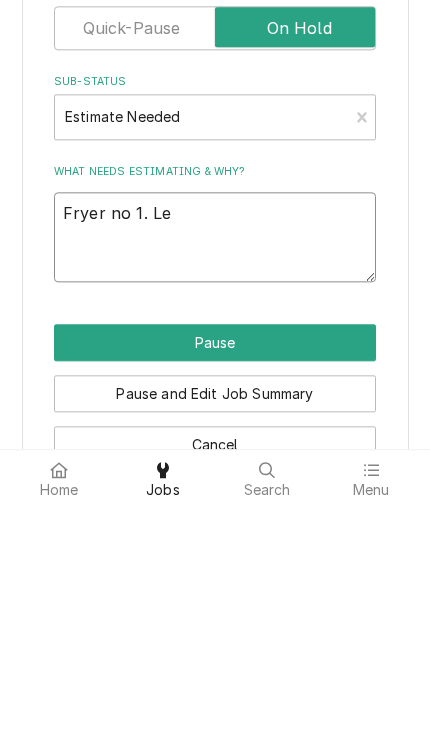 type on "x" 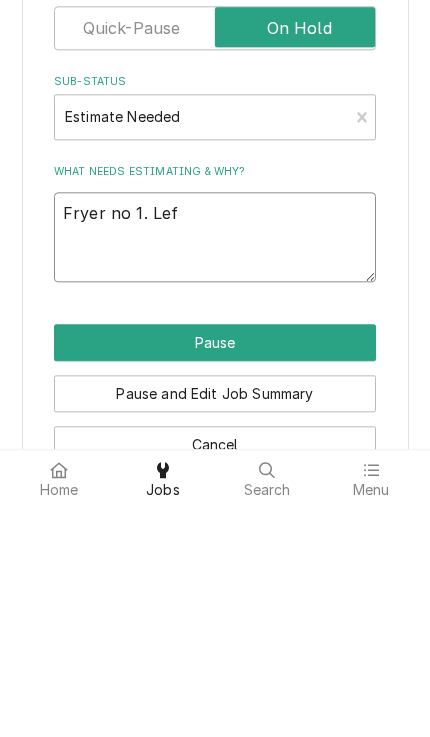 type on "x" 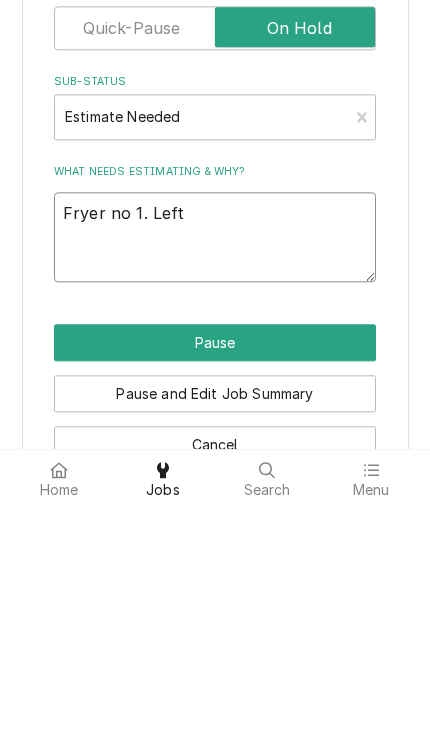 type on "x" 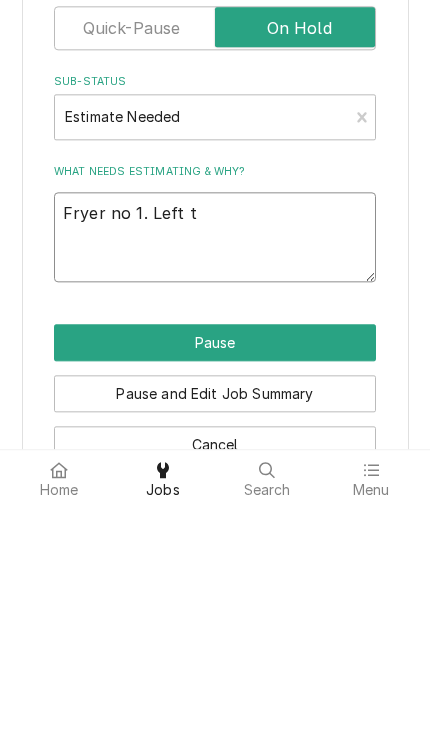 type on "x" 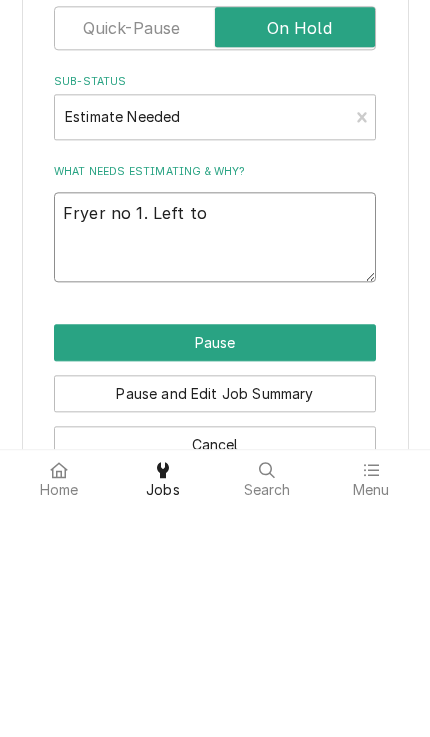 type on "x" 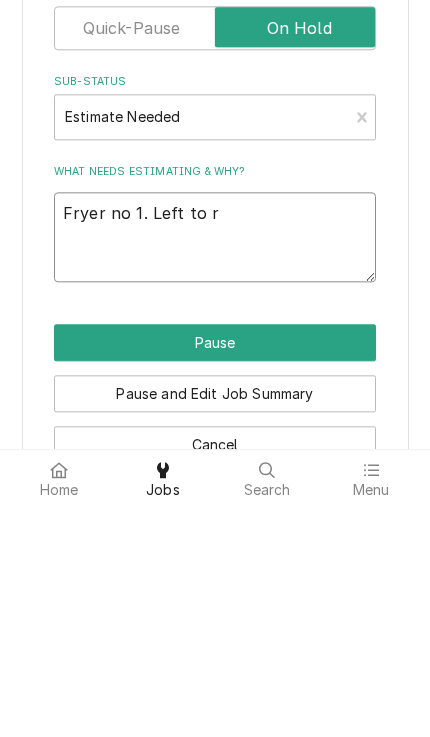 type on "x" 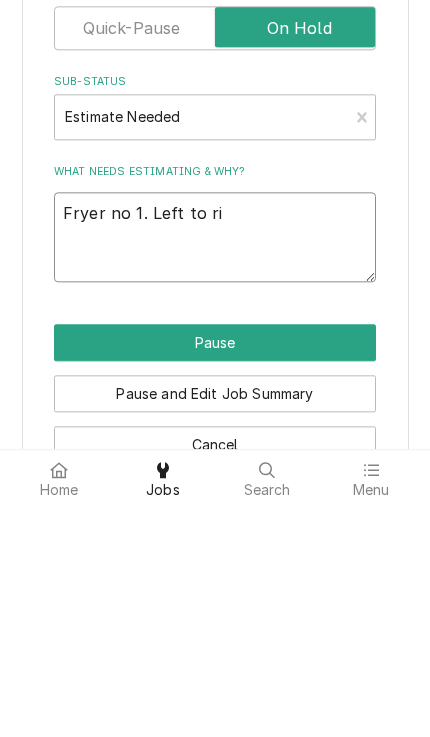 type on "x" 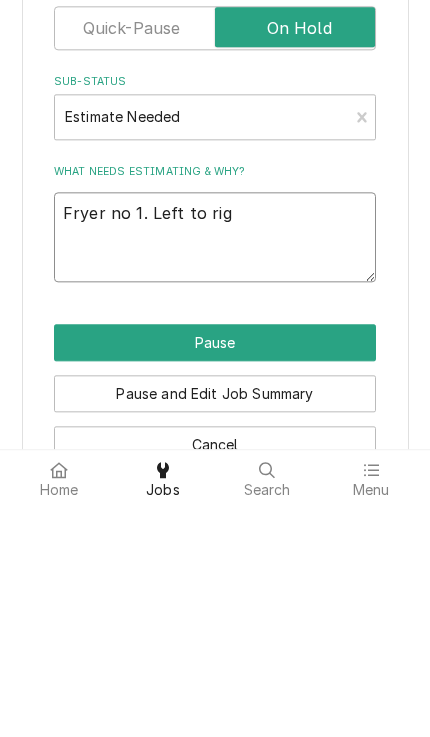 type on "x" 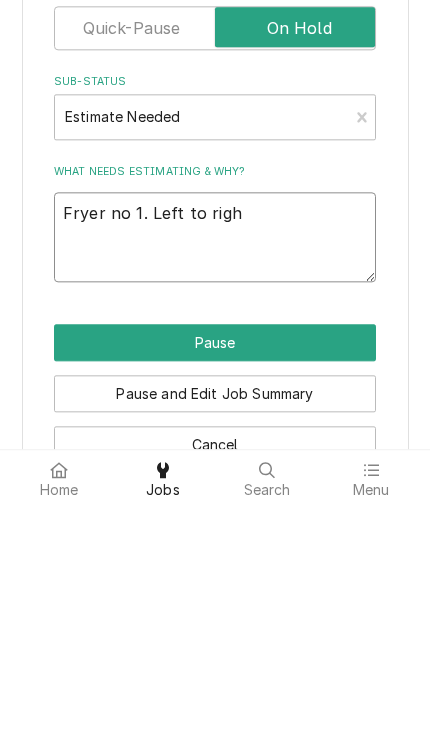 type on "x" 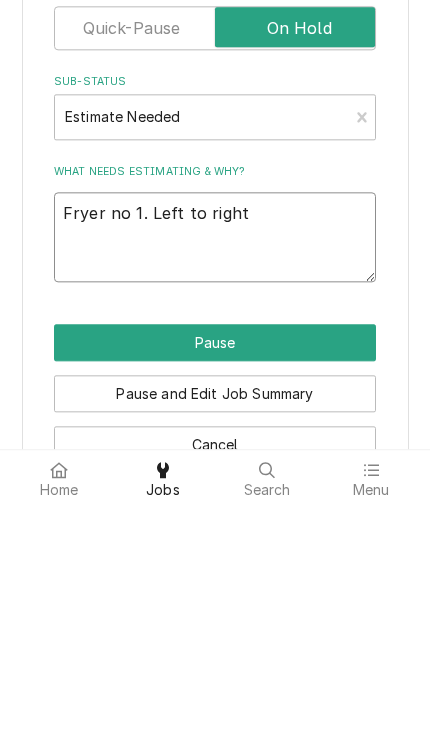 type on "x" 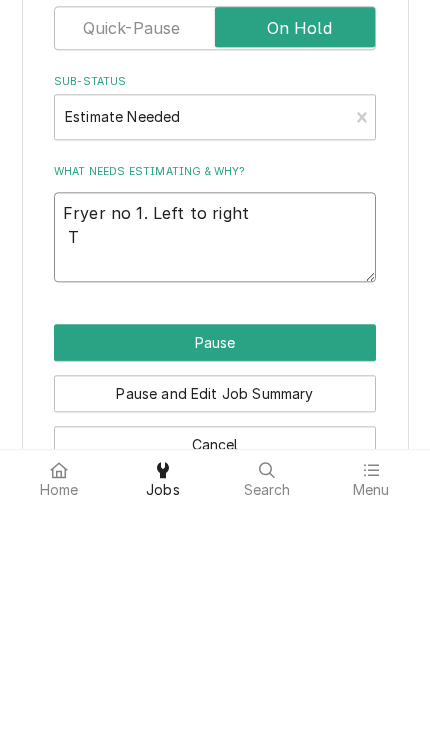 type on "x" 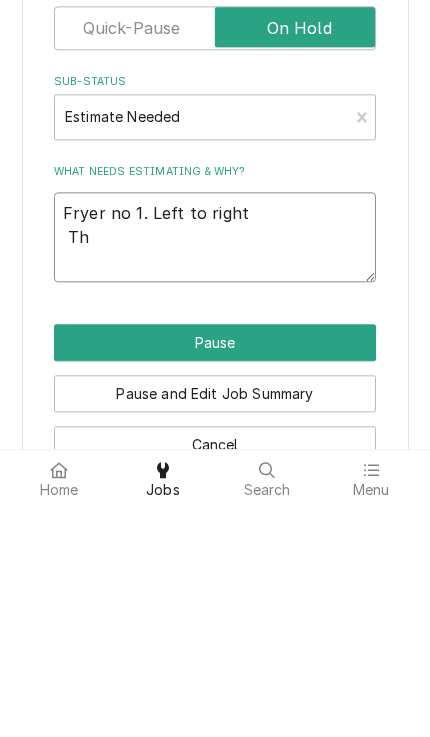type on "Fryer no 1. Left to right
T" 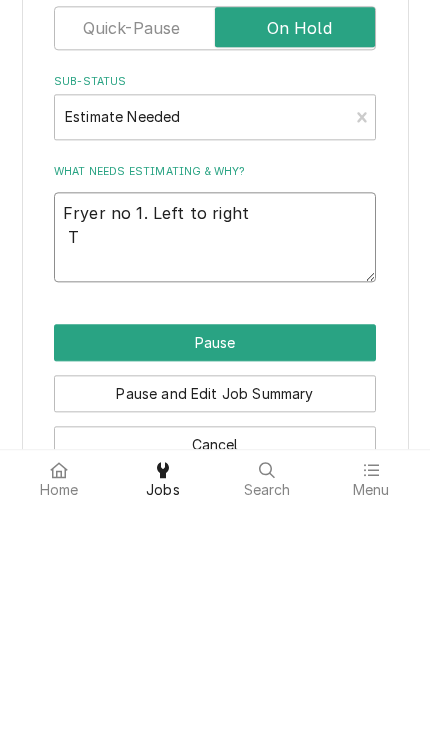 type on "x" 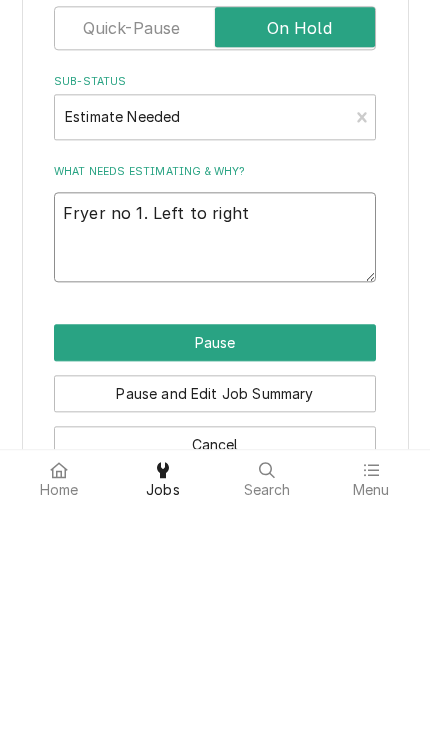 type on "x" 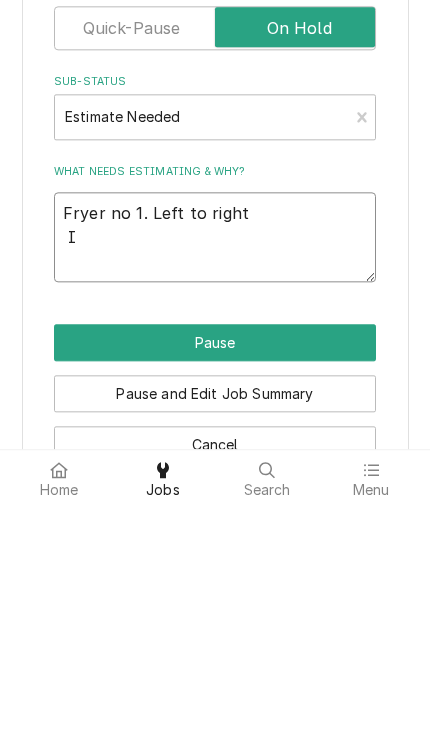 type on "x" 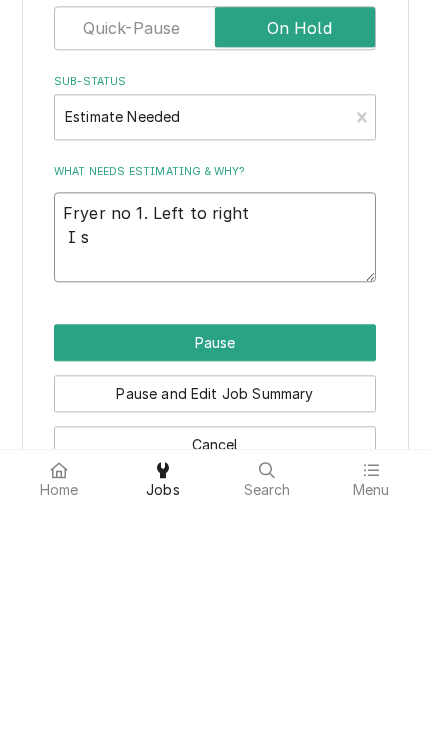 type on "x" 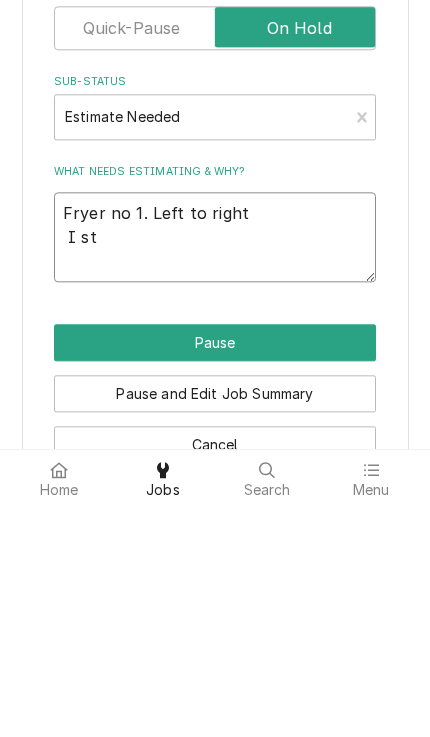 type on "x" 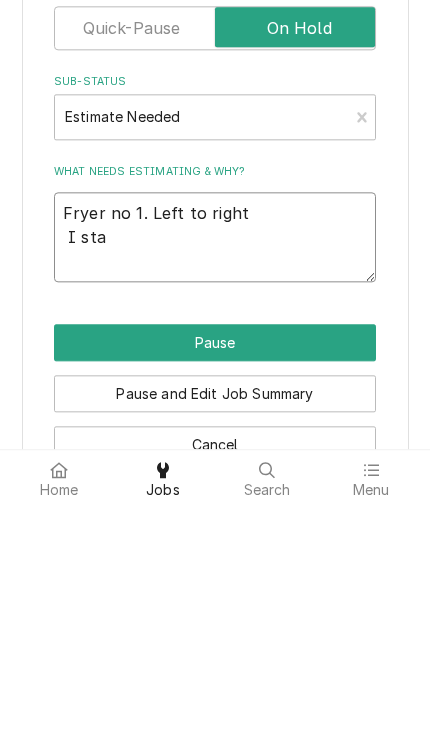 type on "x" 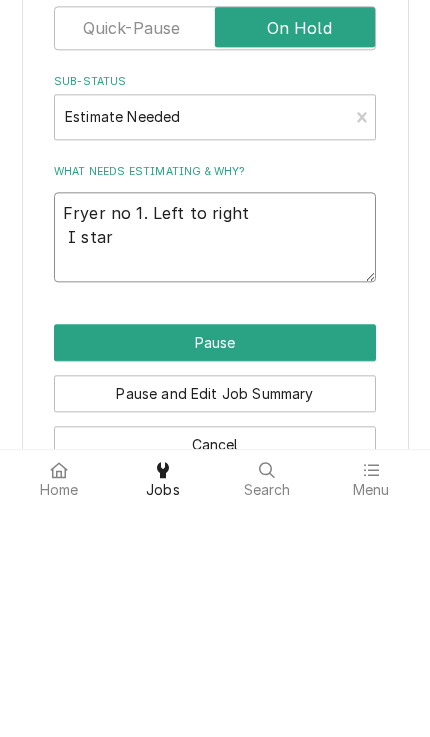 type on "x" 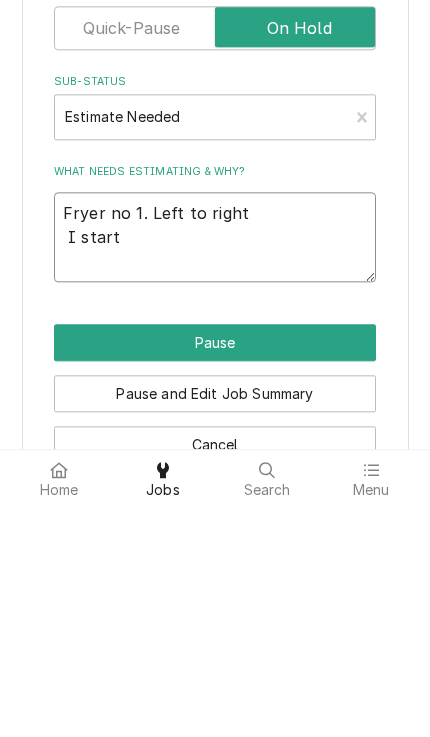type on "Fryer no 1. Left to right
I starte" 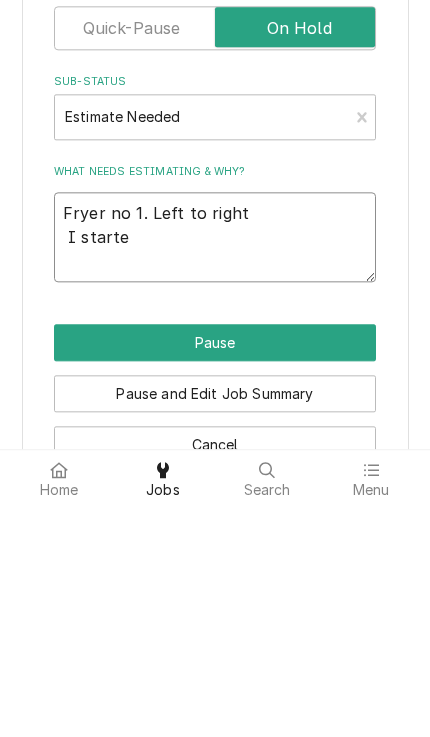 type on "x" 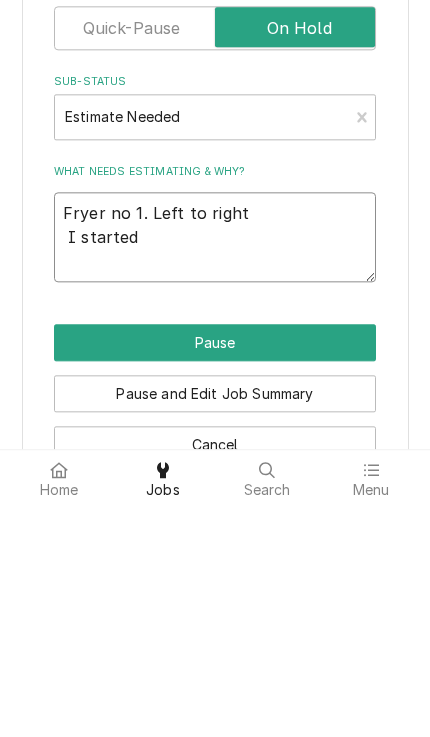 type on "x" 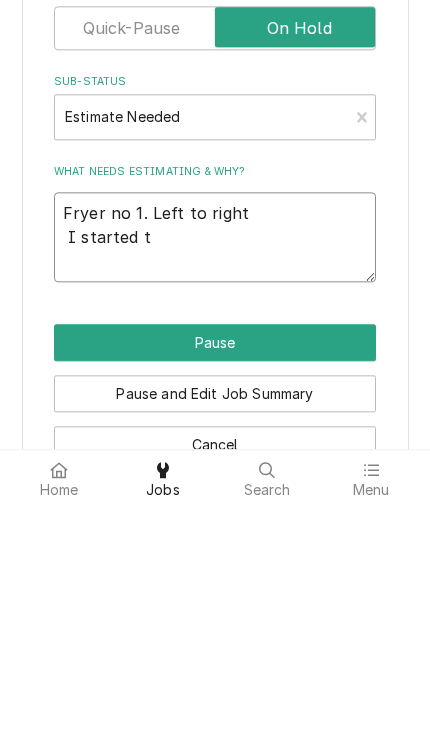 type on "x" 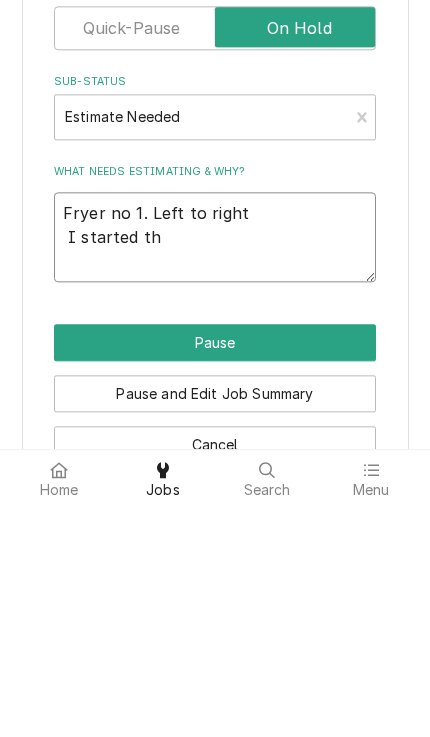 type on "x" 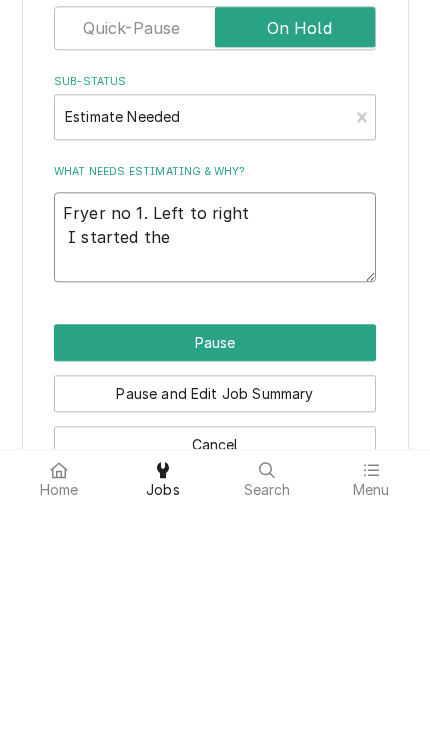 type on "x" 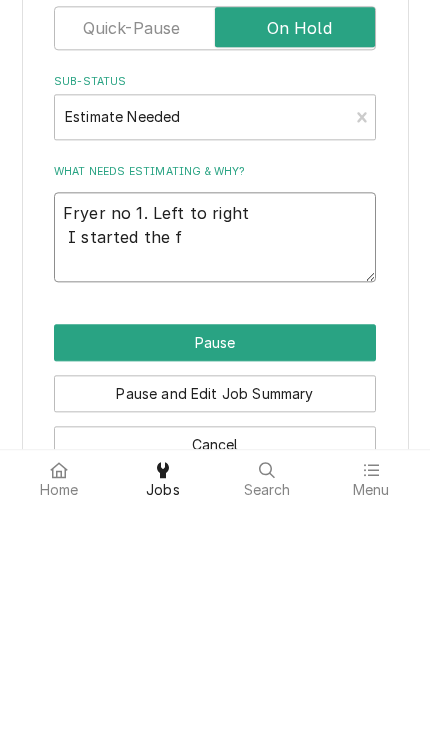 type on "x" 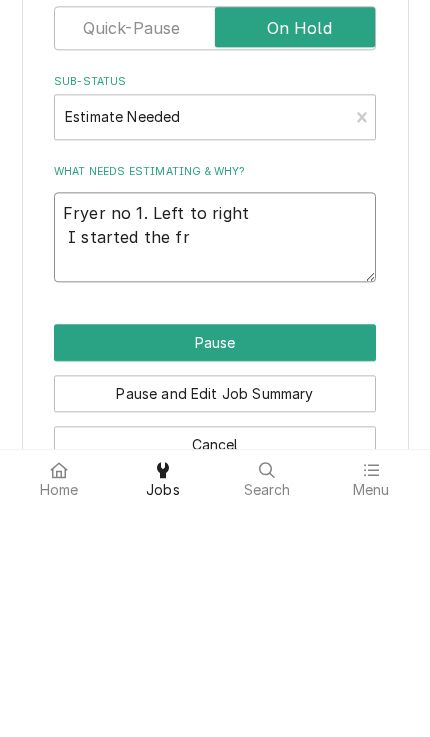 type on "x" 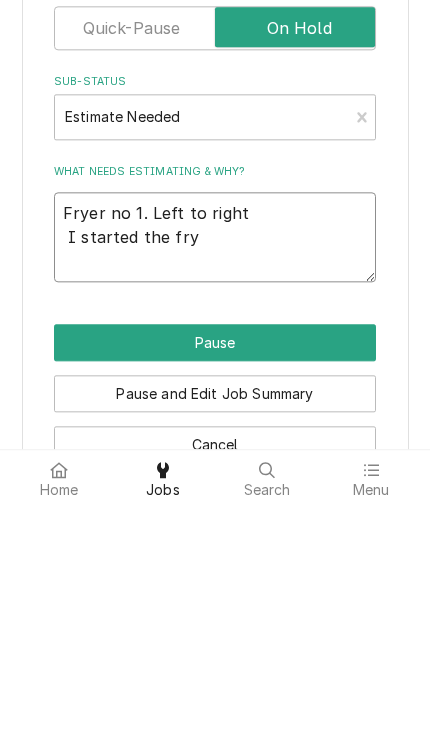 type on "x" 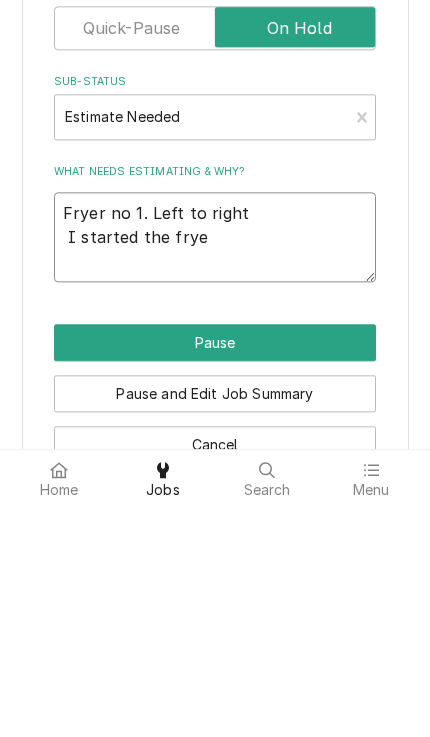 type on "Fryer no 1. Left to right
I started the fryer" 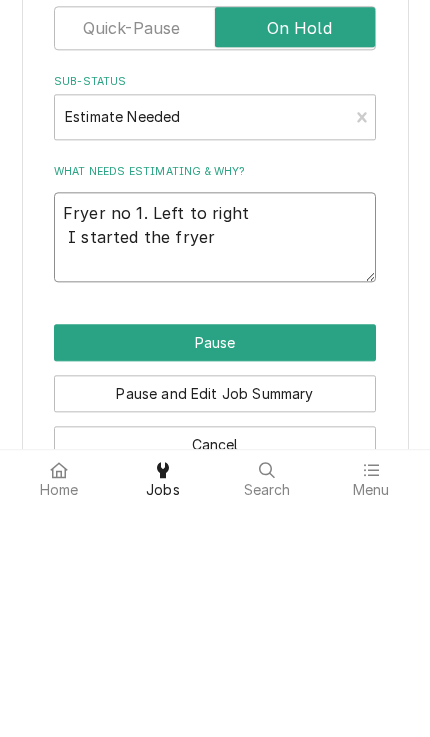 type on "x" 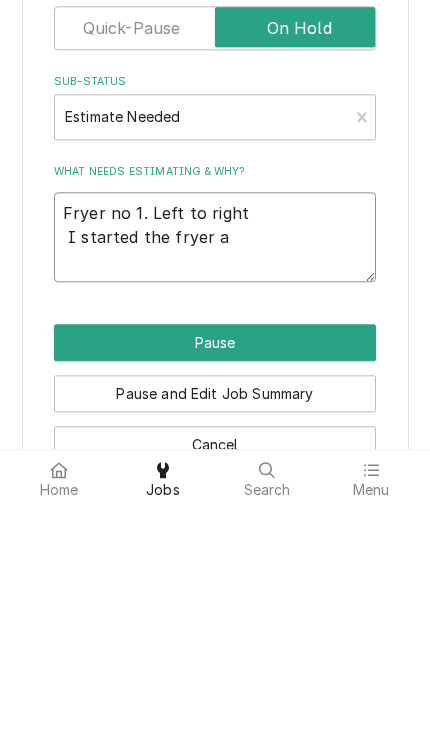 type on "x" 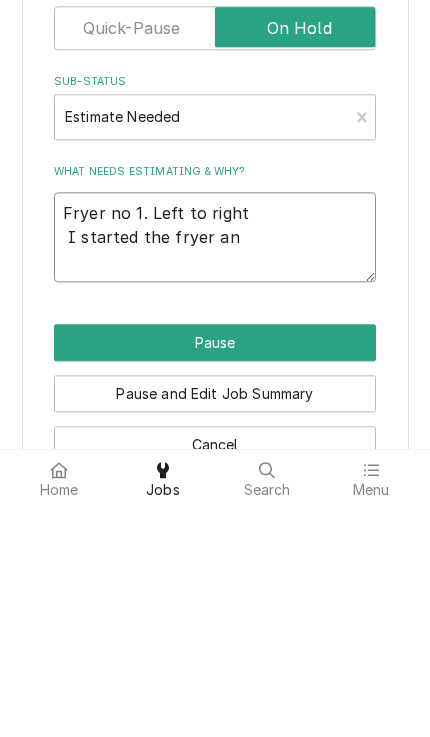 type on "x" 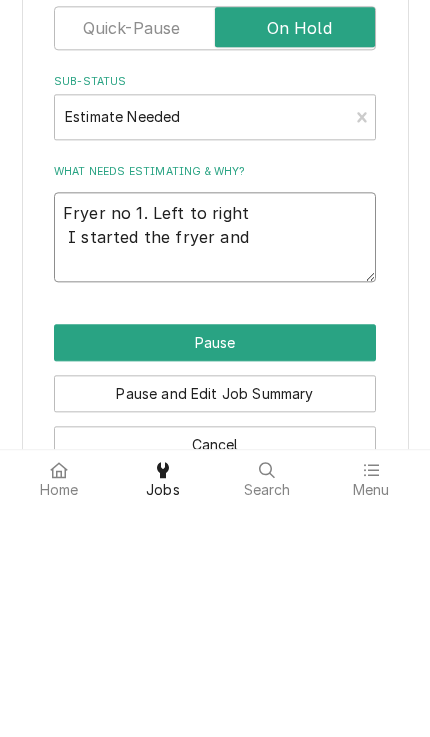 type on "Fryer no 1. Left to right
I started the fryer and" 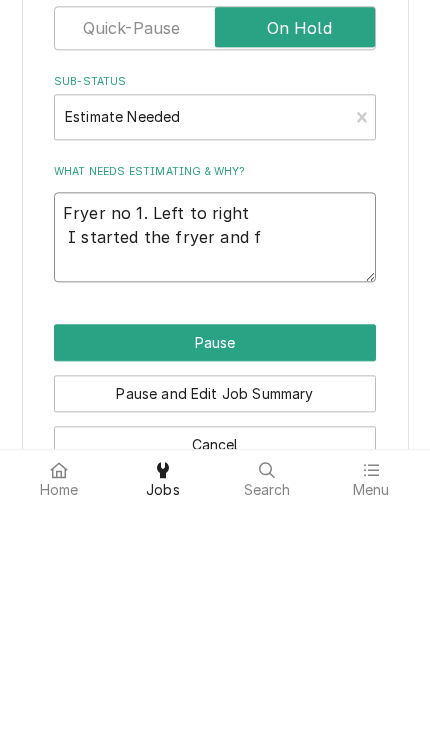 type on "x" 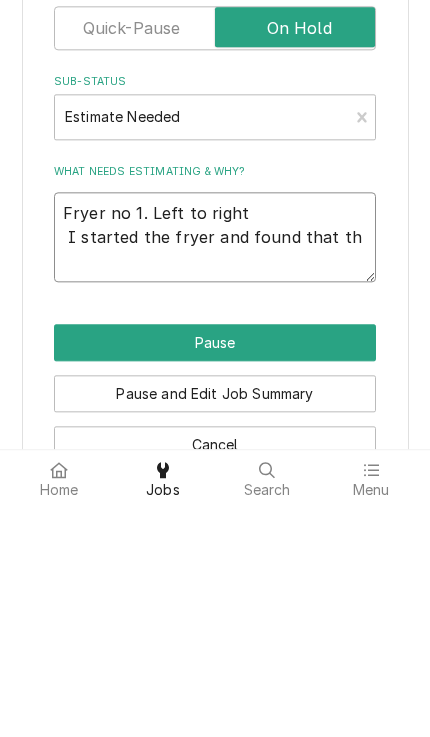 type on "x" 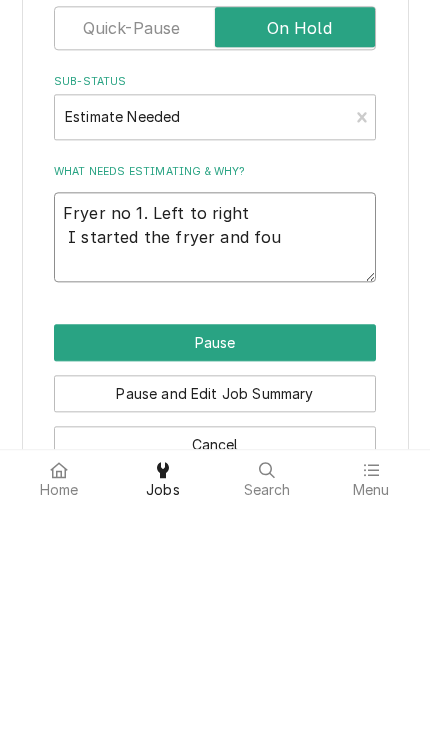 type on "x" 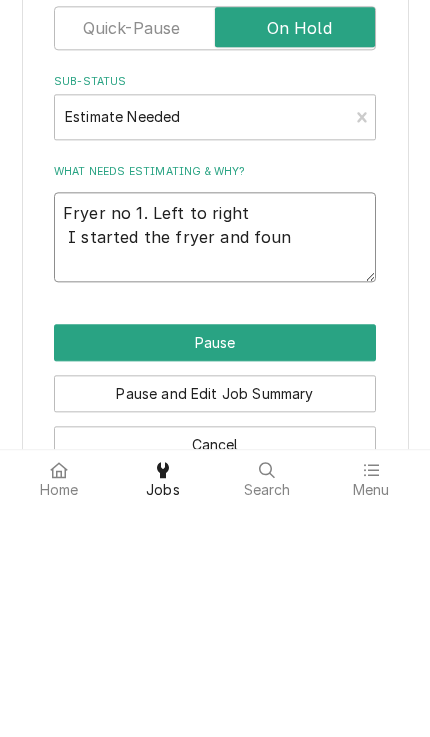 type on "x" 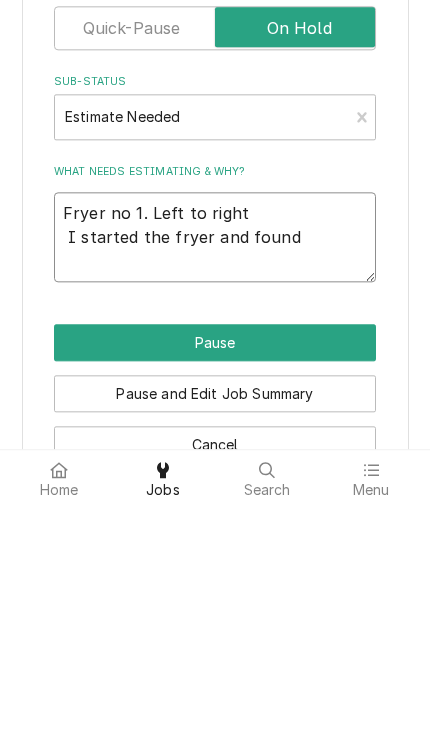 type on "x" 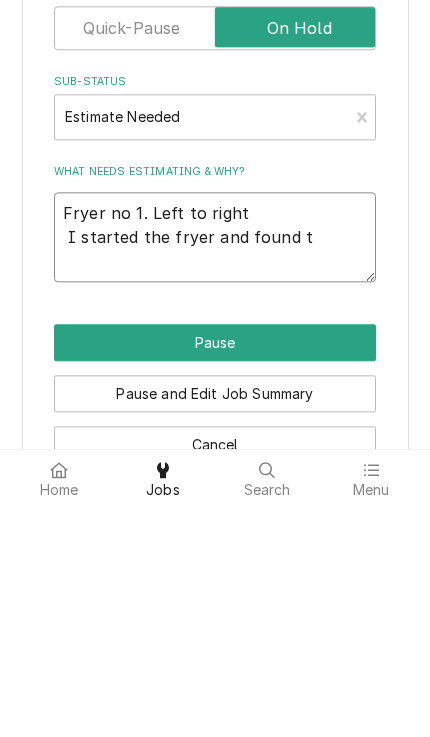 type on "x" 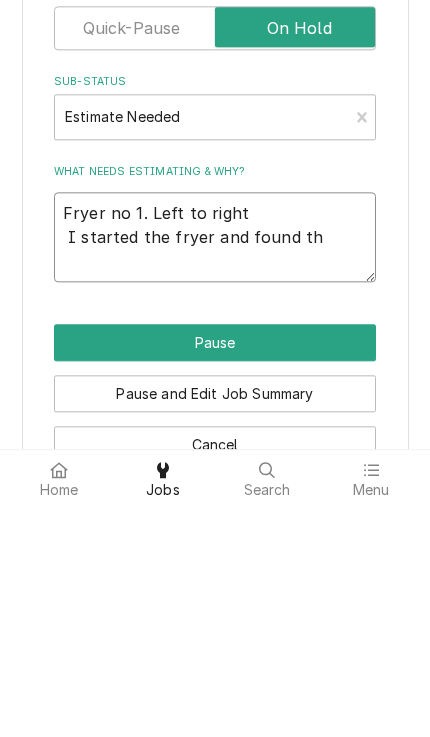 type on "x" 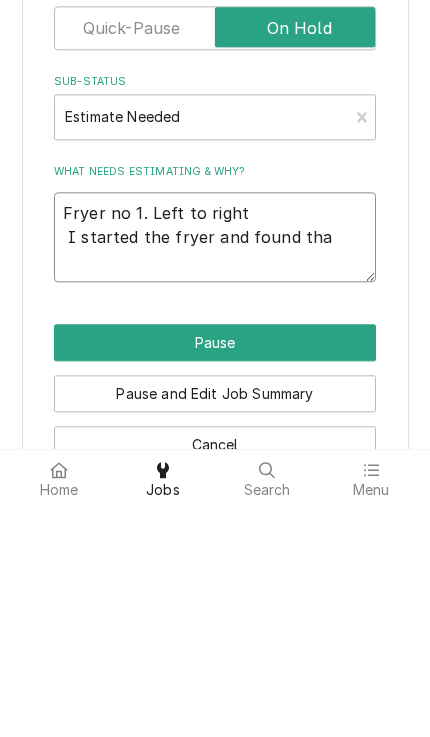 type on "x" 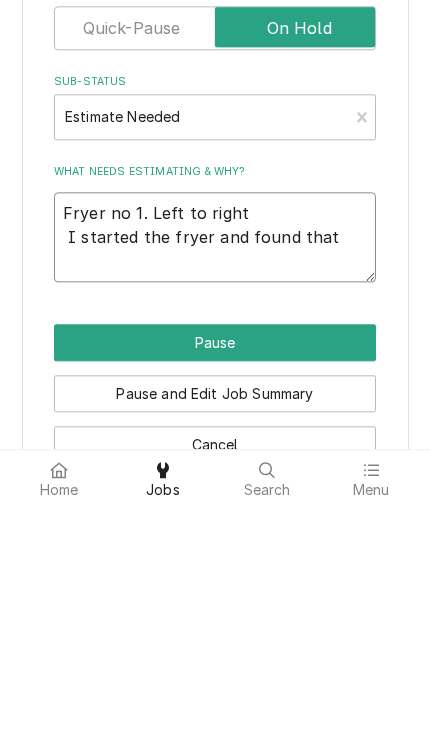 type on "x" 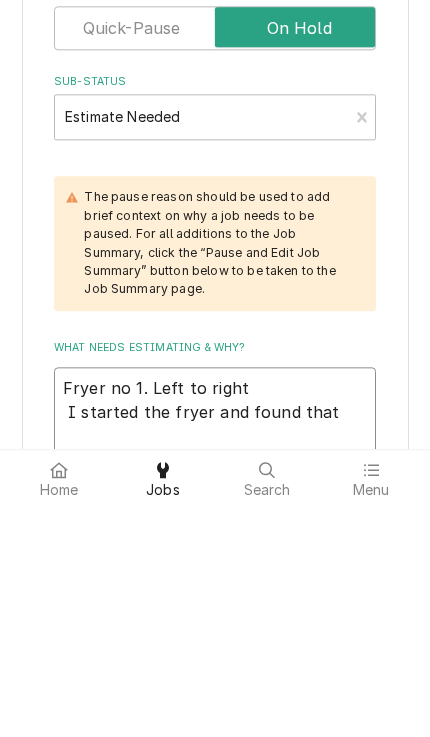 type on "Fryer no 1. Left to right
I started the fryer and found that" 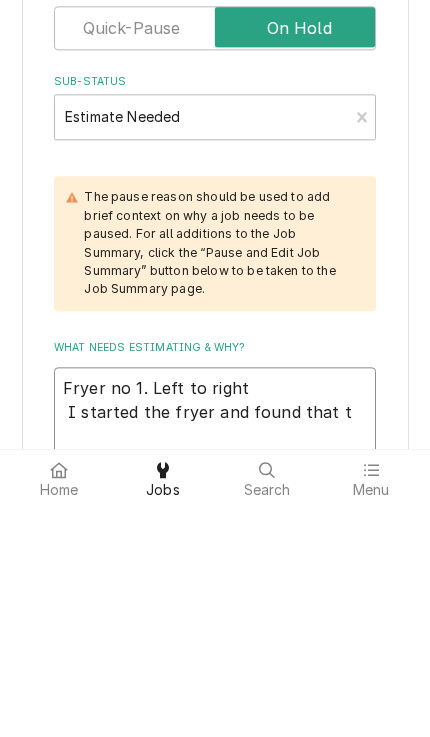 type on "x" 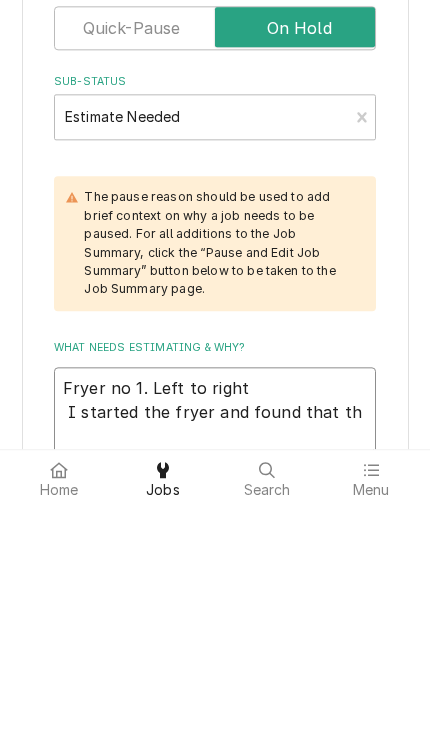 type on "x" 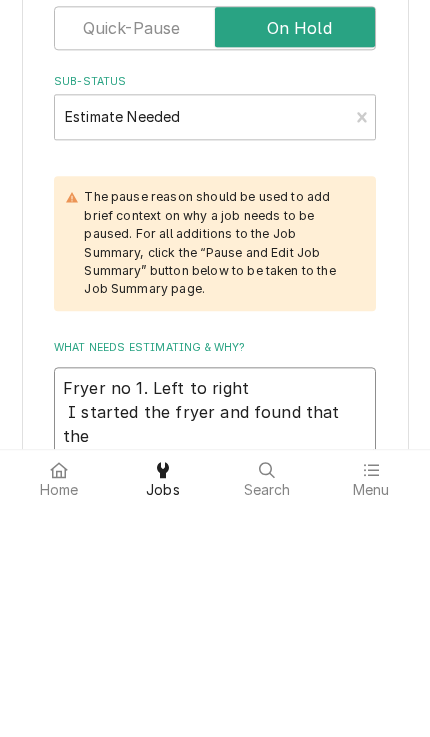 type on "Fryer no 1. Left to right
I started the fryer and found that the" 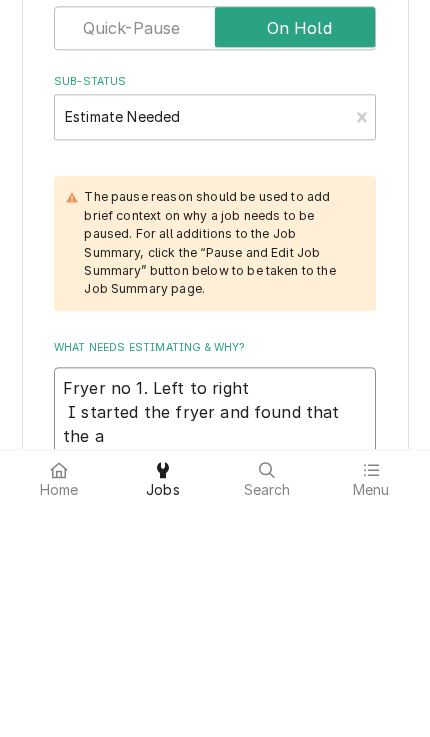 type on "Fryer no 1. Left to right
I started the fryer and found that the ac" 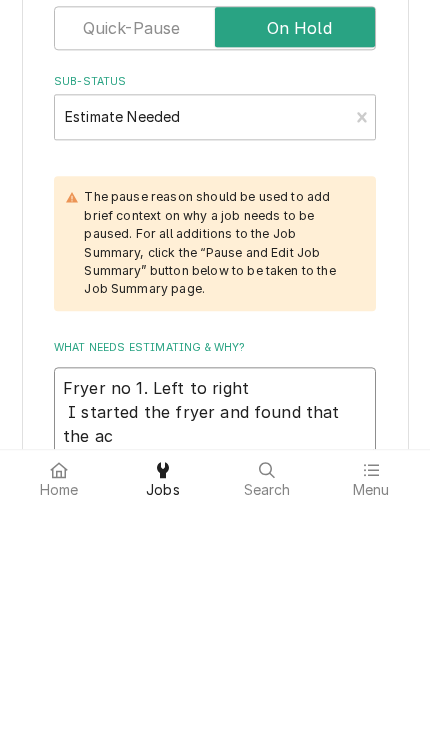 type on "x" 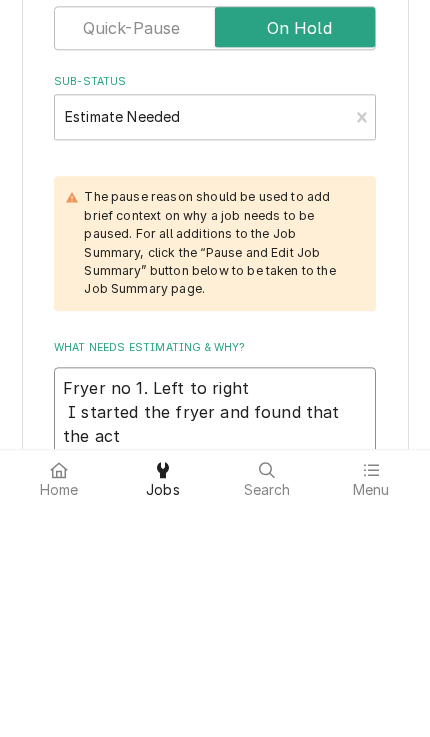 type on "x" 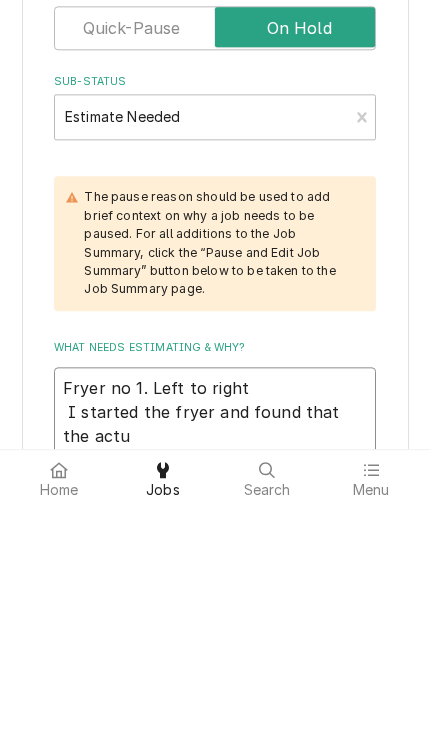 type on "x" 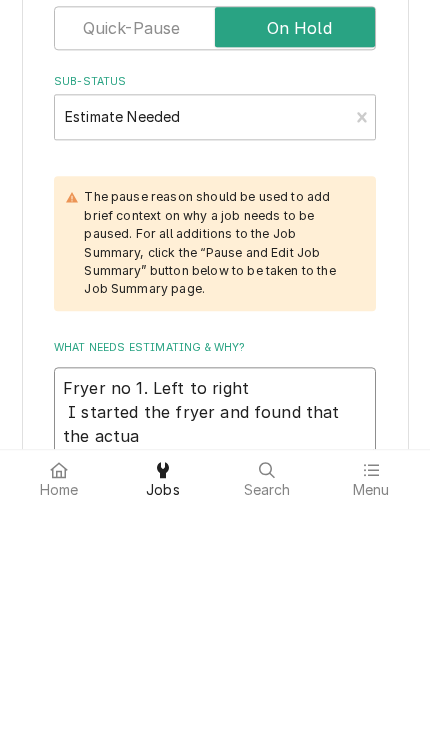 type on "x" 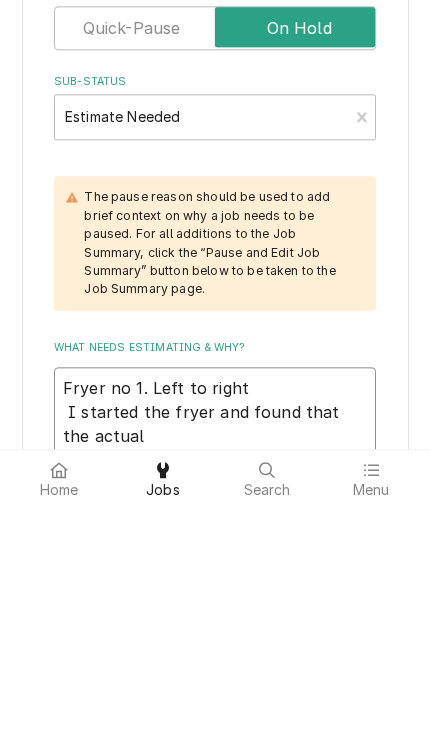 type on "Fryer no 1. Left to right
I started the fryer and found that the actual" 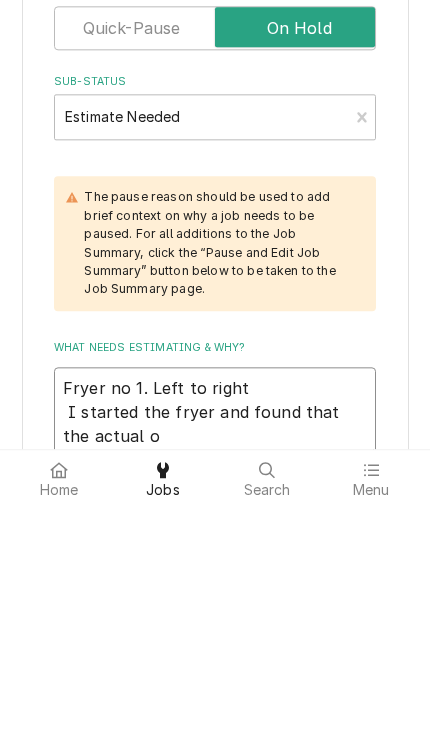 type on "x" 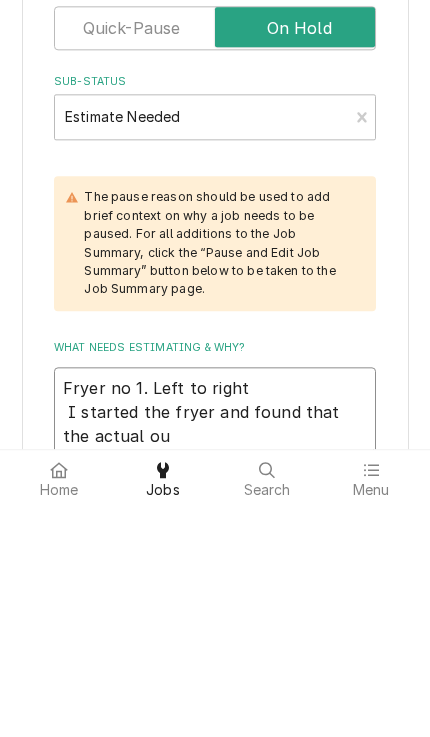 type on "x" 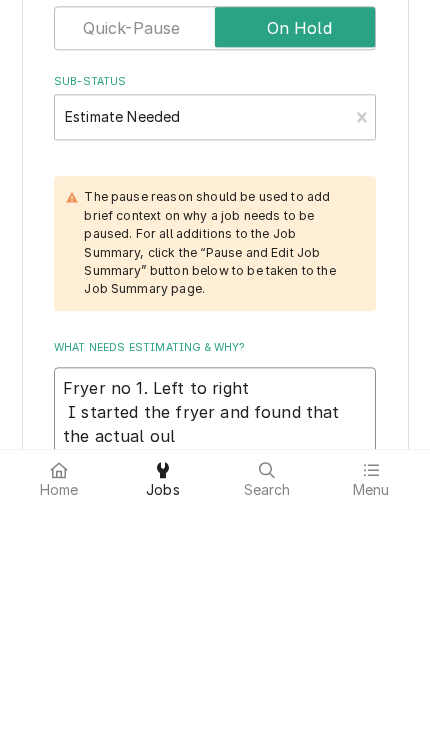type on "Fryer no 1. Left to right
I started the fryer and found that the actual oul" 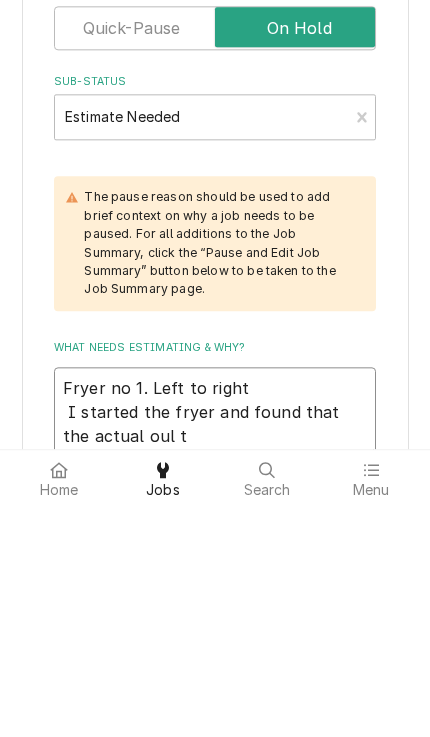 type on "x" 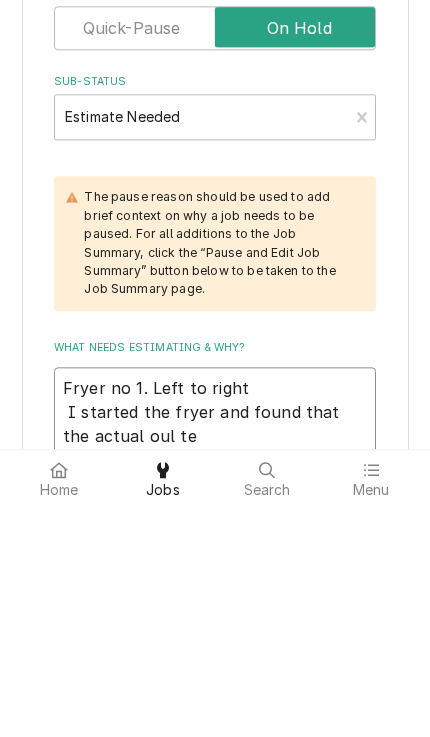 type on "x" 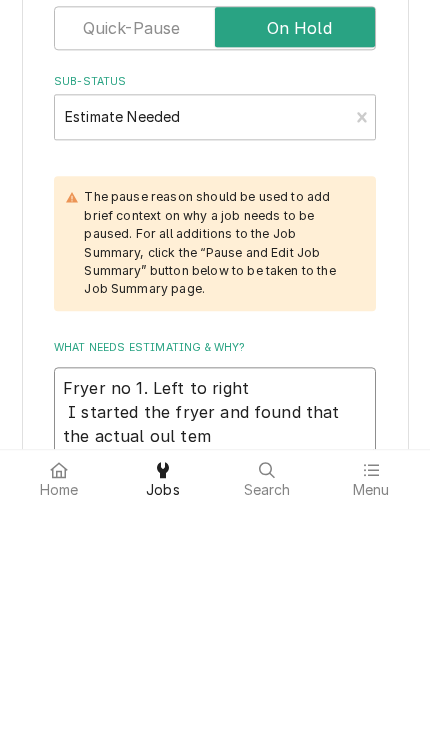 type on "x" 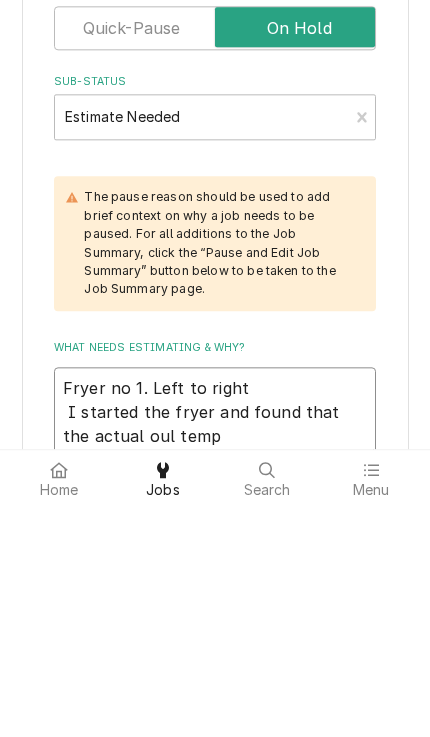 type on "x" 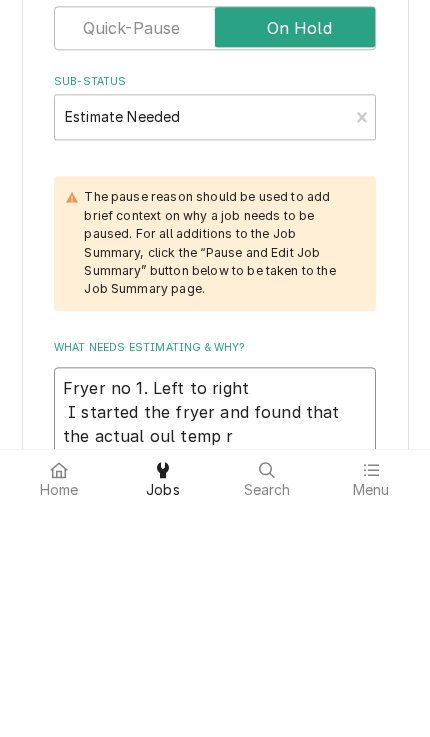 type on "x" 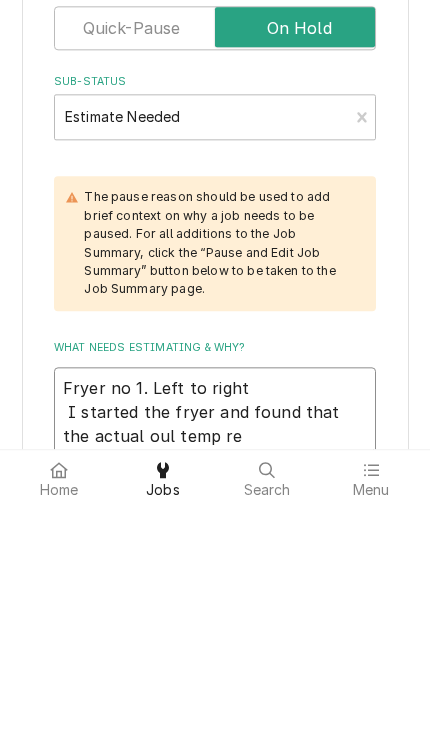 type on "Fryer no 1. Left to right
I started the fryer and found that the actual oul temp r" 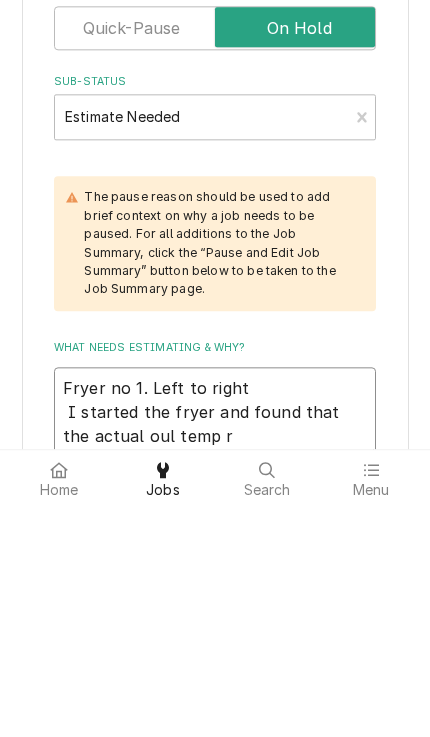 type on "x" 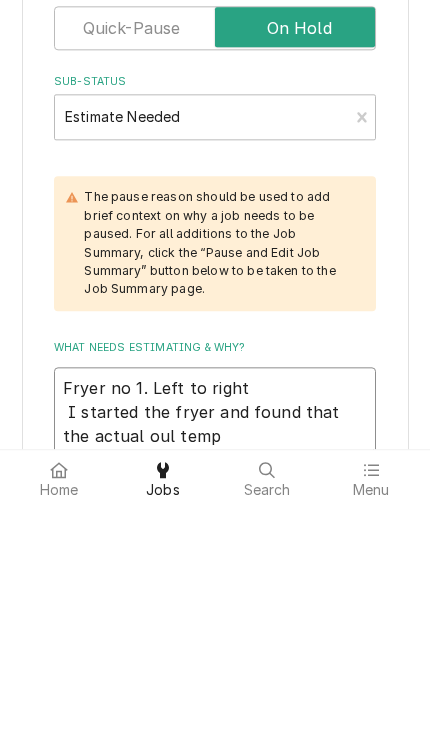 type on "x" 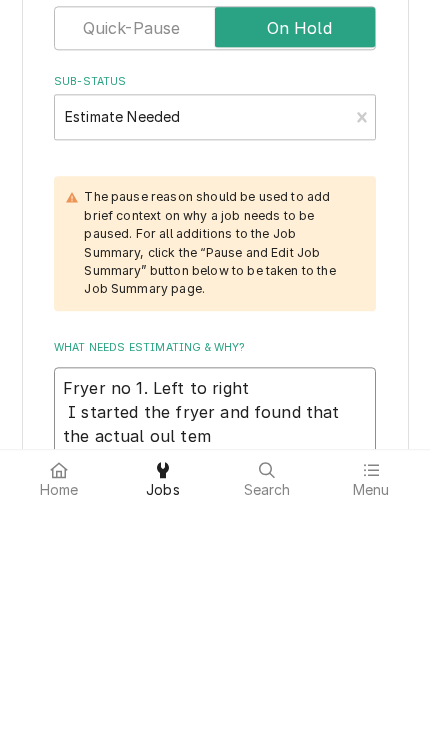 type on "x" 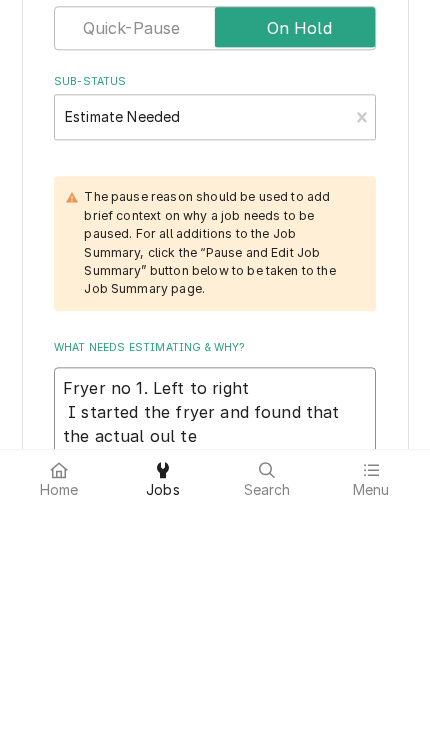 type on "Fryer no 1. Left to right
I started the fryer and found that the actual oul t" 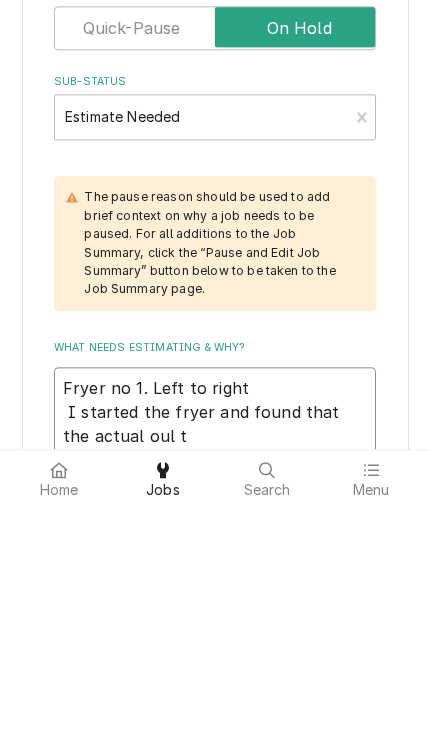 type on "x" 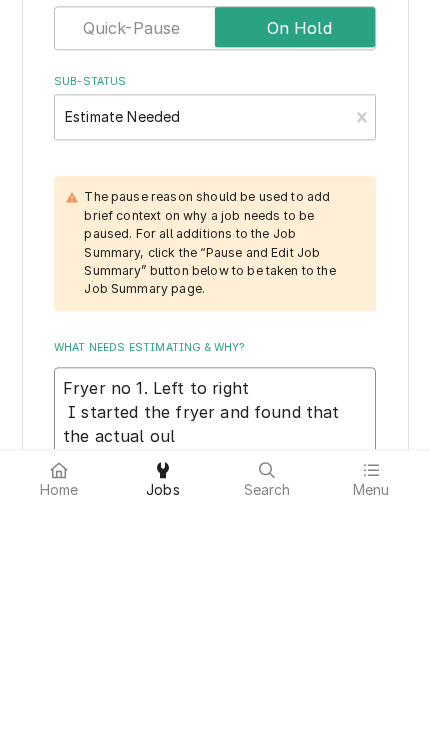 type on "x" 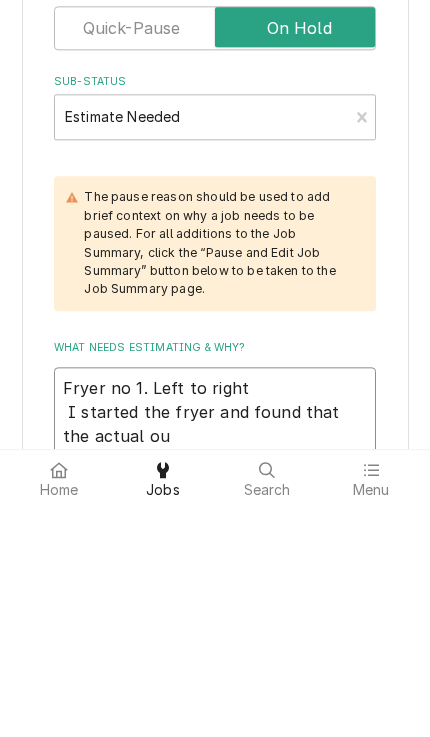 type on "Fryer no 1. Left to right
I started the fryer and found that the actual o" 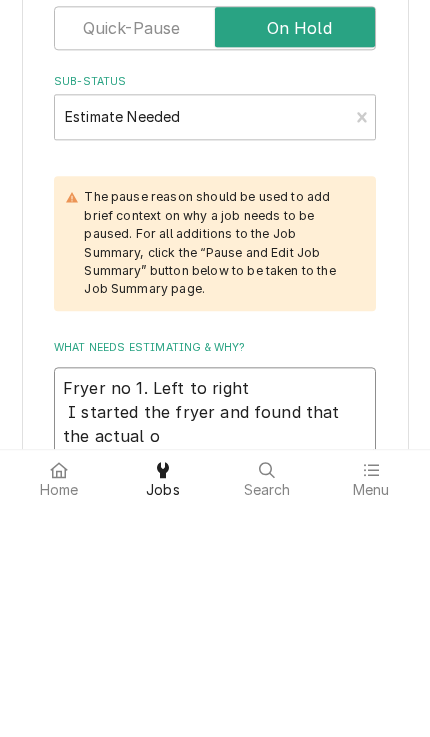 type on "x" 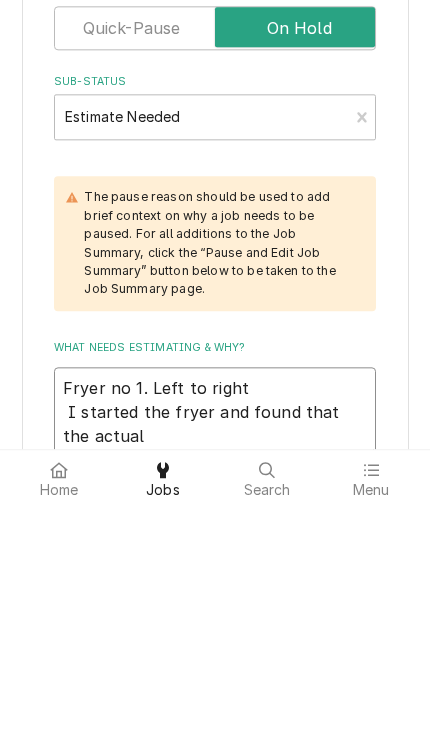 type on "x" 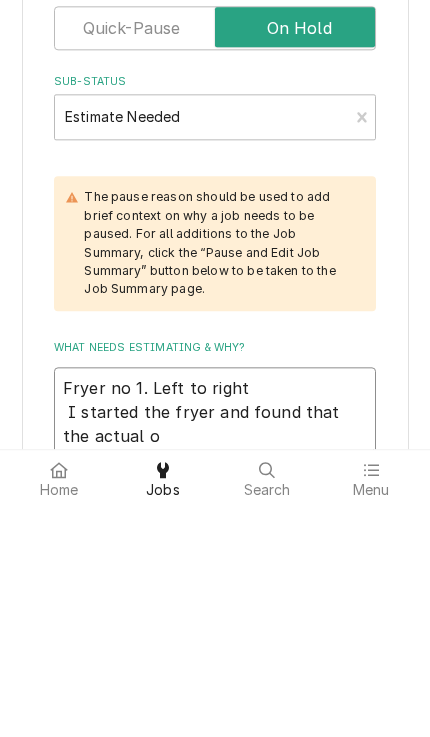 type on "x" 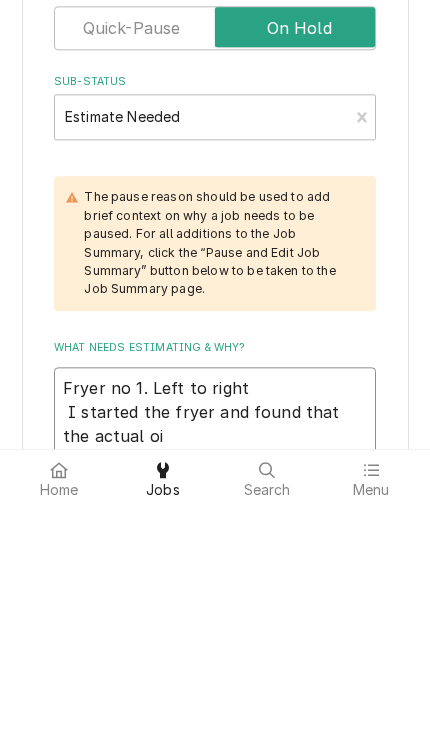type on "Fryer no 1. Left to right
I started the fryer and found that the actual oil" 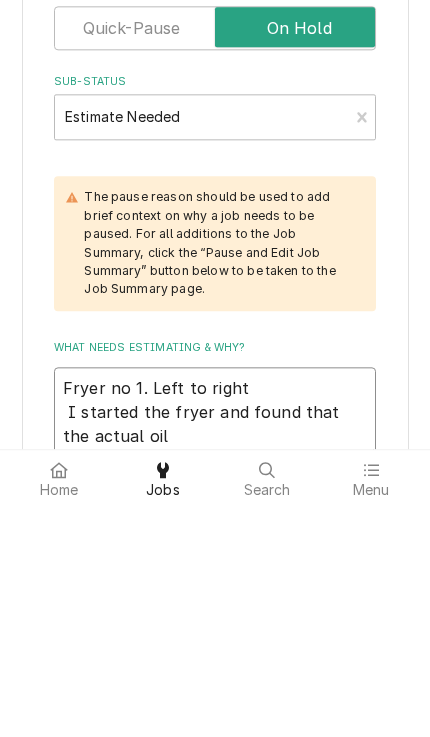 type on "x" 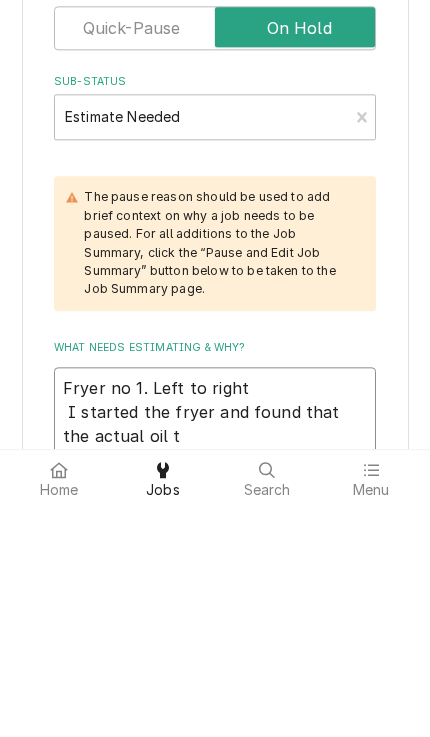 type on "x" 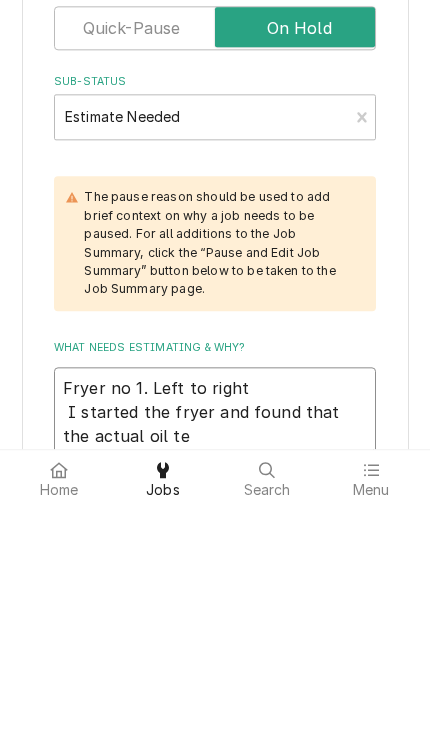 type on "x" 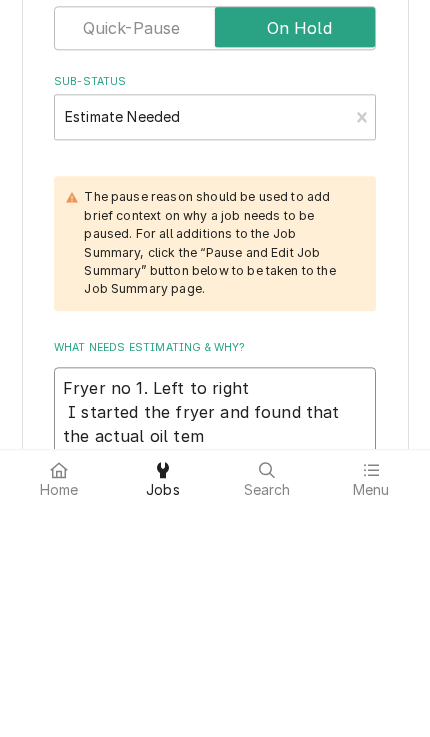 type on "x" 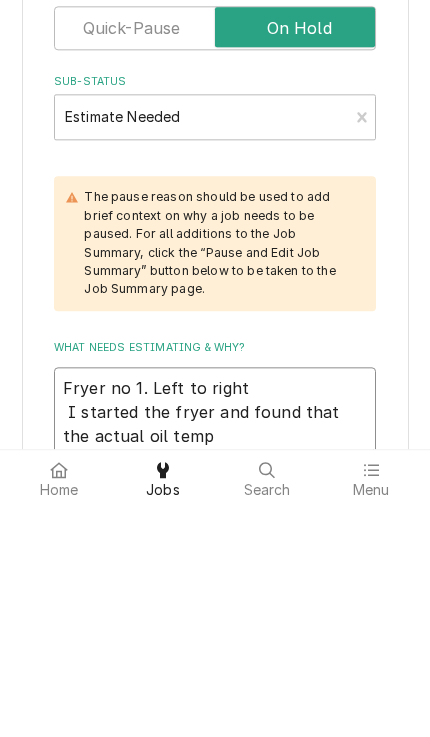 type on "x" 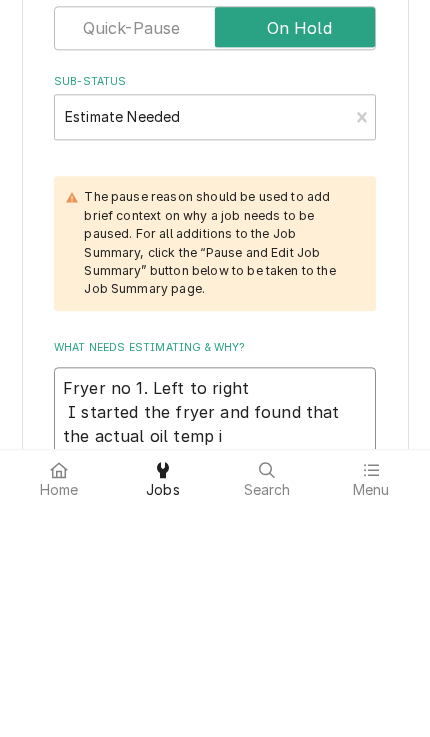 type on "x" 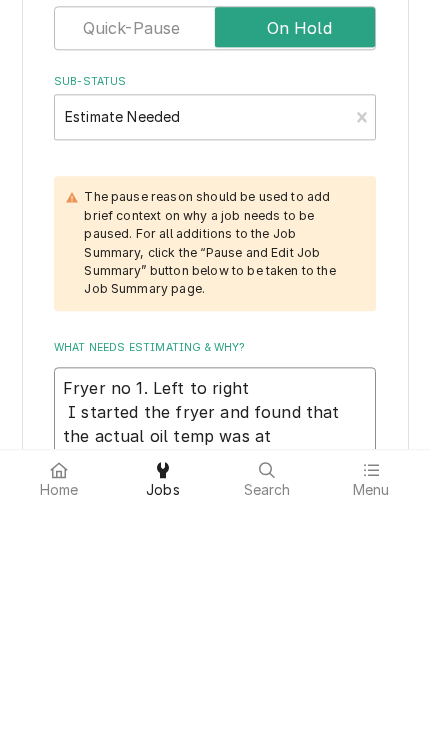 type on "x" 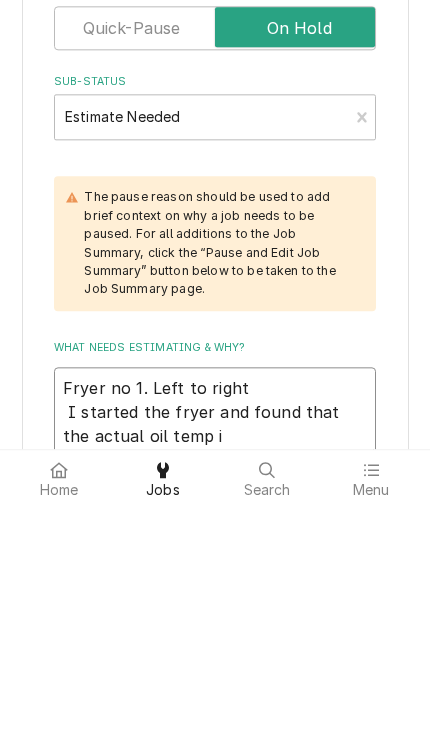 type on "Fryer no 1. Left to right
I started the fryer and found that the actual oil temp" 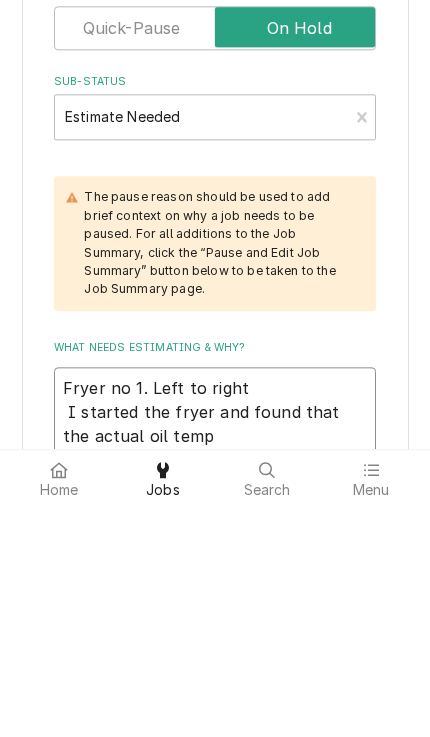 type on "x" 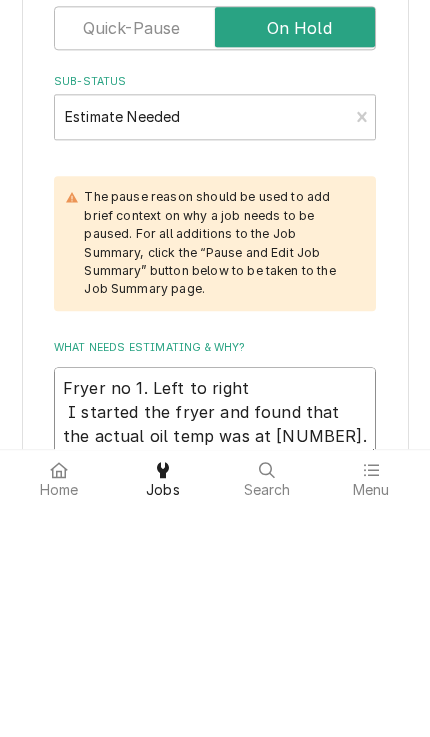 type on "Fryer no 1. Left to right
I started the fryer and found that the actual oil temp wa" 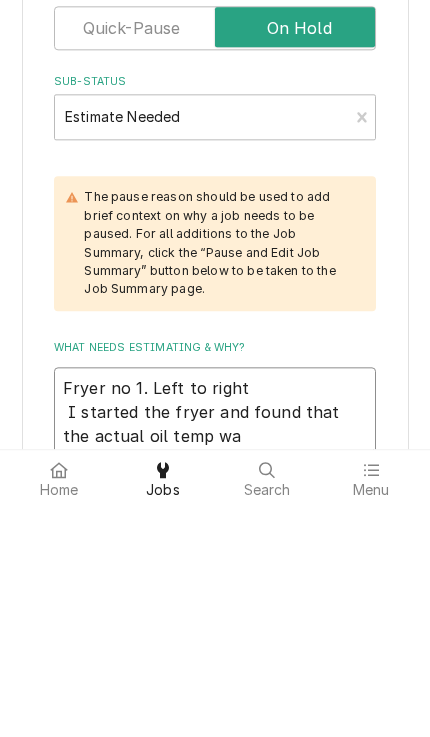 type on "Fryer no 1. Left to right
I started the fryer and found that the actual oil temp was" 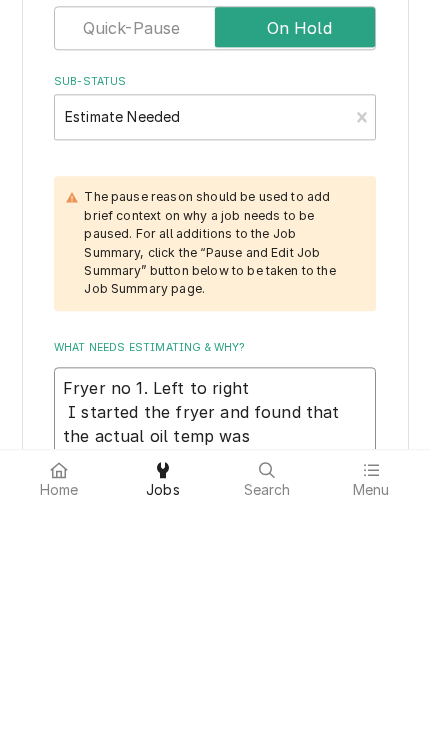 type on "x" 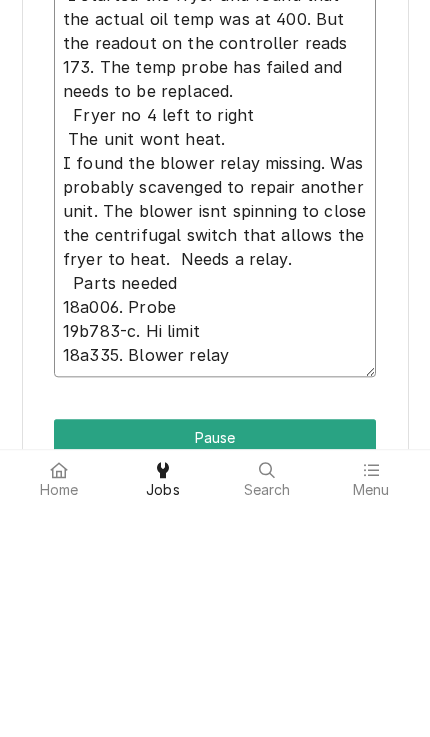 scroll, scrollTop: 869, scrollLeft: 0, axis: vertical 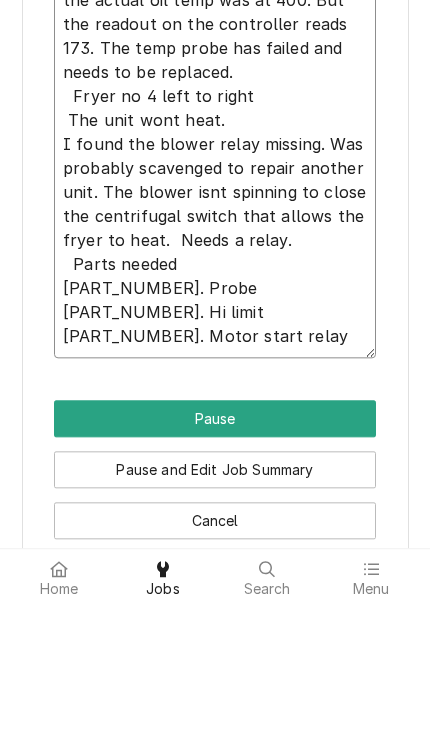 click on "Fryer no 1. Left to right
I started the fryer and found that the actual oil temp was at 400. But the readout on the controller reads 173. The temp probe has failed and needs to be replaced.
Fryer no 4 left to right
The unit wont heat.
I found the blower relay missing. Was probably scavenged to repair another unit. The blower isnt spinning to close the centrifugal switch that allows the fryer to heat.  Needs a relay.
Parts needed
[PART_NUMBER]. Probe
[PART_NUMBER]. Hi limit
[PART_NUMBER]. Motor start relay" at bounding box center (215, 276) 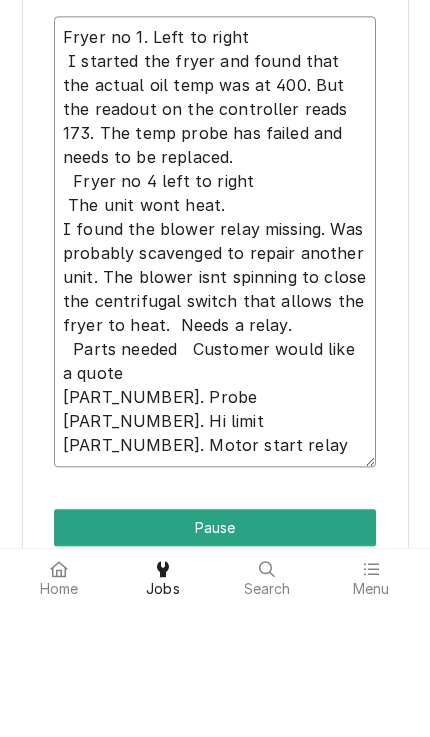 scroll, scrollTop: 885, scrollLeft: 0, axis: vertical 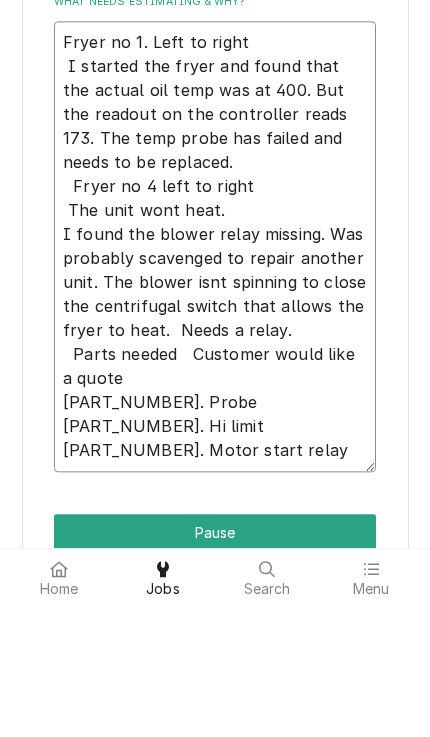 click on "Fryer no 1. Left to right
I started the fryer and found that the actual oil temp was at 400. But the readout on the controller reads 173. The temp probe has failed and needs to be replaced.
Fryer no 4 left to right
The unit wont heat.
I found the blower relay missing. Was probably scavenged to repair another unit. The blower isnt spinning to close the centrifugal switch that allows the fryer to heat.  Needs a relay.
Parts needed   Customer would like a quote
[PART_NUMBER]. Probe
[PART_NUMBER]. Hi limit
[PART_NUMBER]. Motor start relay" at bounding box center [215, 378] 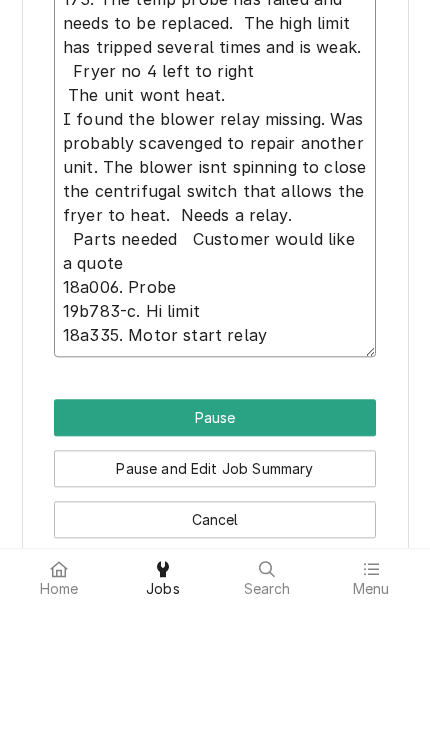 scroll, scrollTop: 1023, scrollLeft: 0, axis: vertical 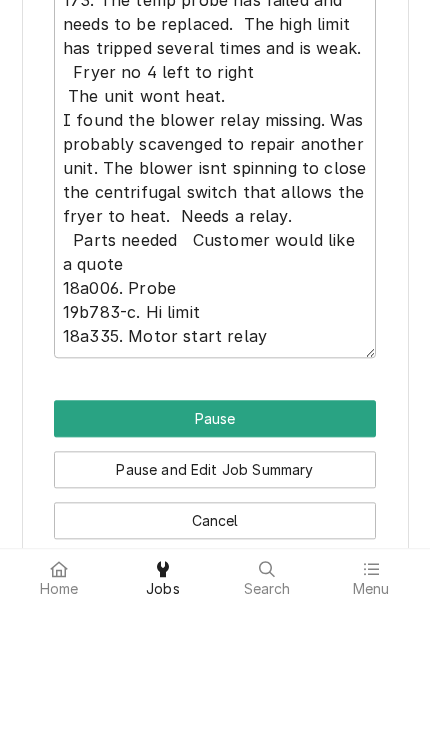 click on "Pause" at bounding box center (215, 550) 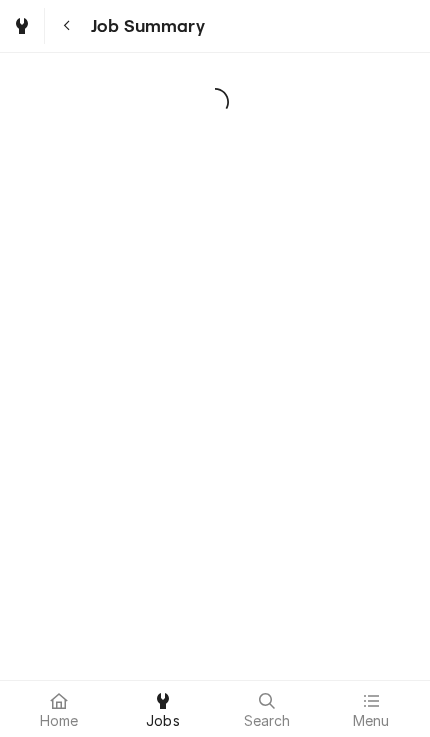 scroll, scrollTop: 0, scrollLeft: 0, axis: both 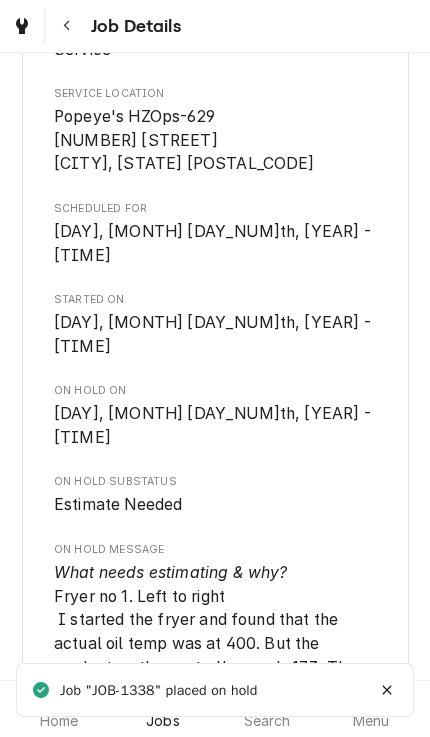click 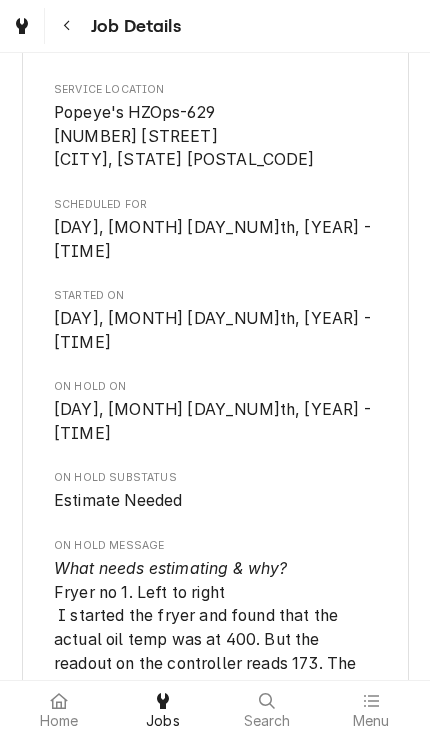 scroll, scrollTop: 473, scrollLeft: 0, axis: vertical 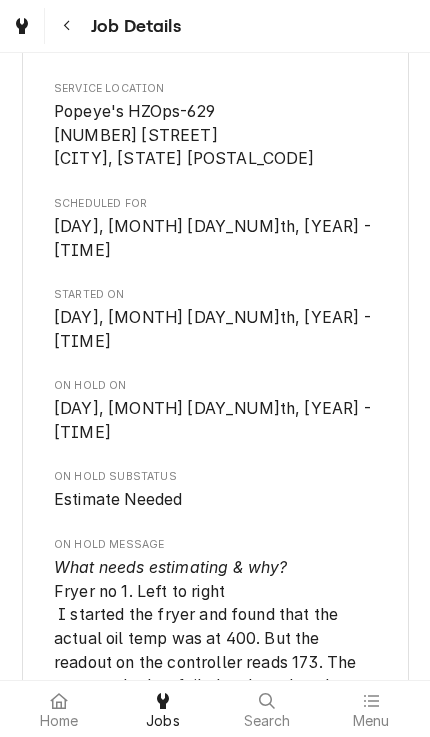 click on "Home" at bounding box center (59, 721) 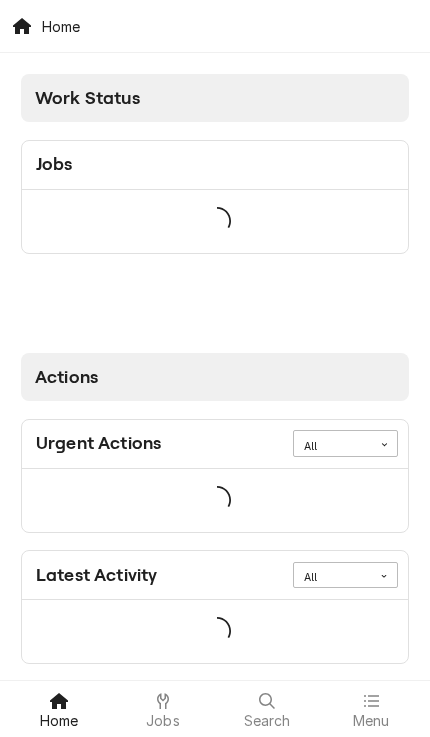 scroll, scrollTop: 0, scrollLeft: 0, axis: both 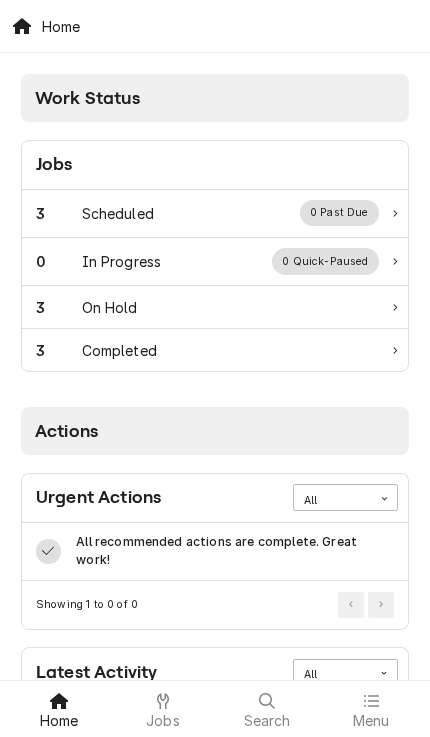 click on "3" at bounding box center (59, 213) 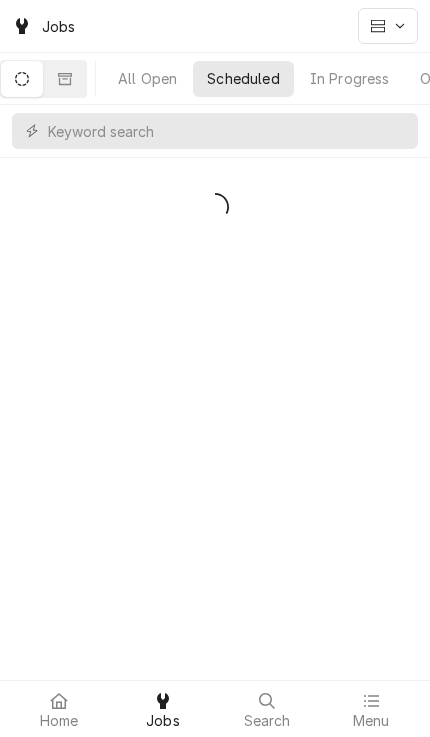 scroll, scrollTop: 0, scrollLeft: 0, axis: both 